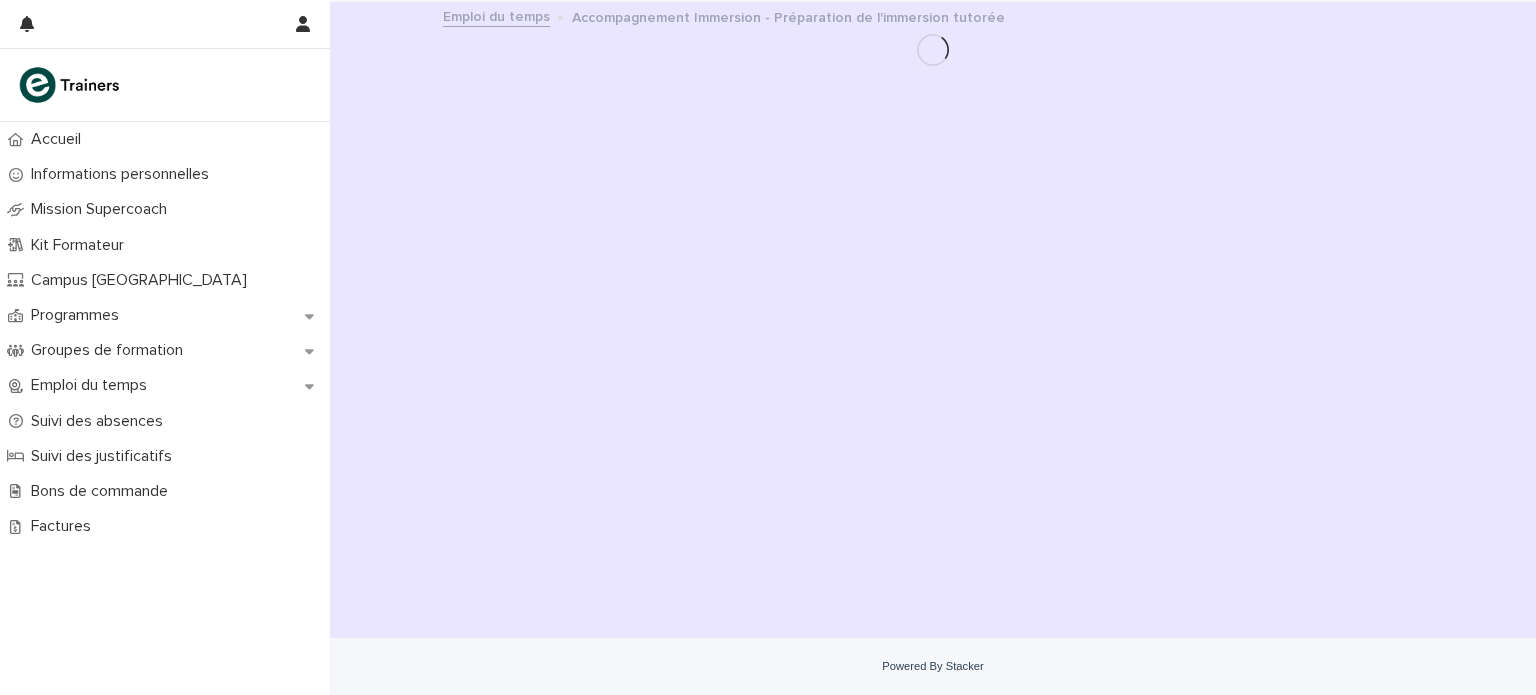 scroll, scrollTop: 0, scrollLeft: 0, axis: both 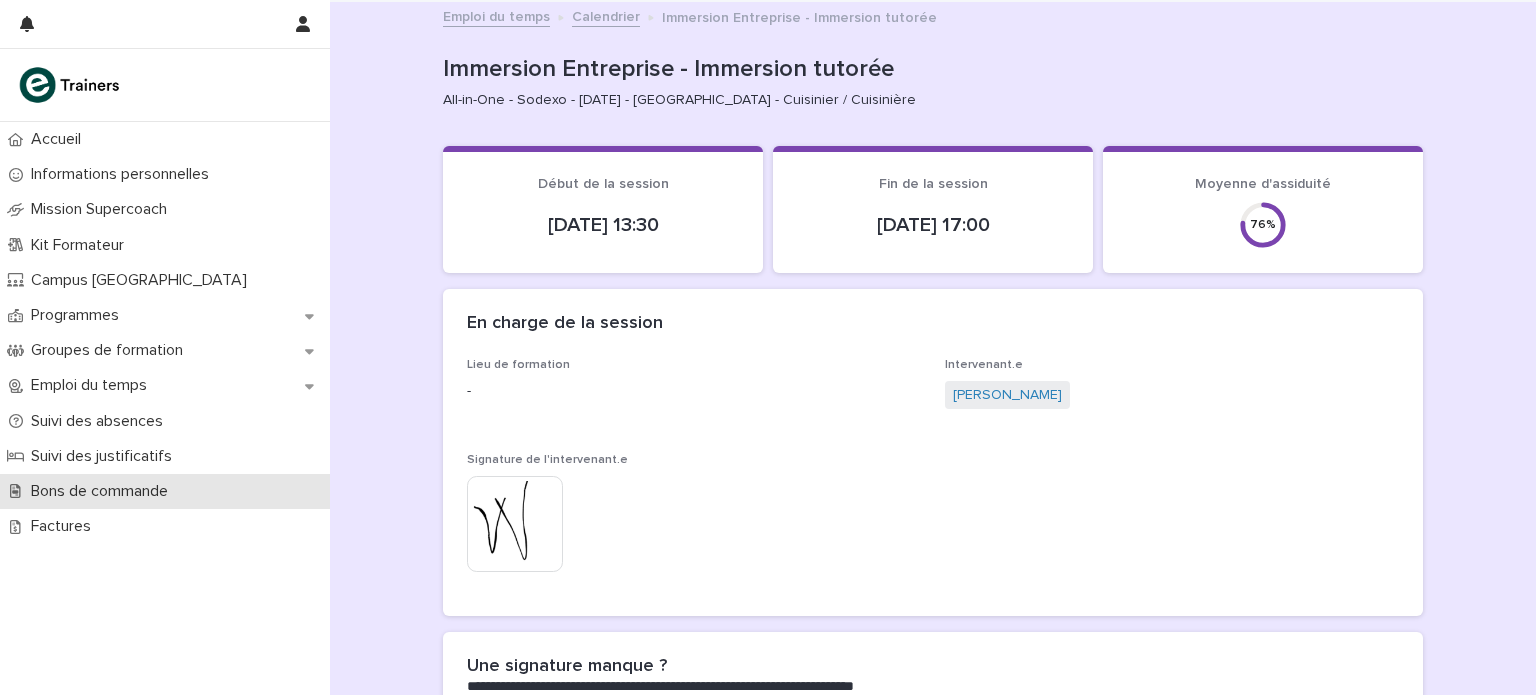 click on "Bons de commande" at bounding box center (103, 491) 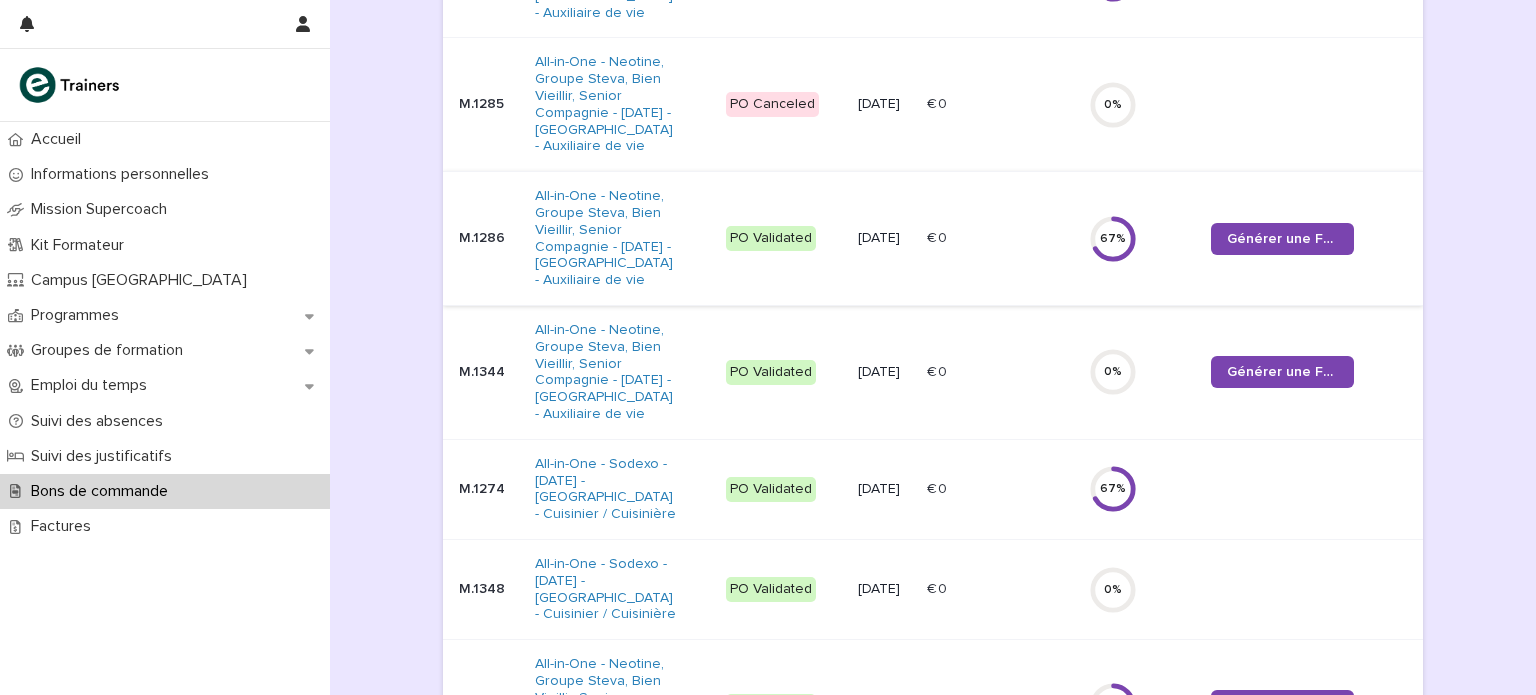 scroll, scrollTop: 471, scrollLeft: 0, axis: vertical 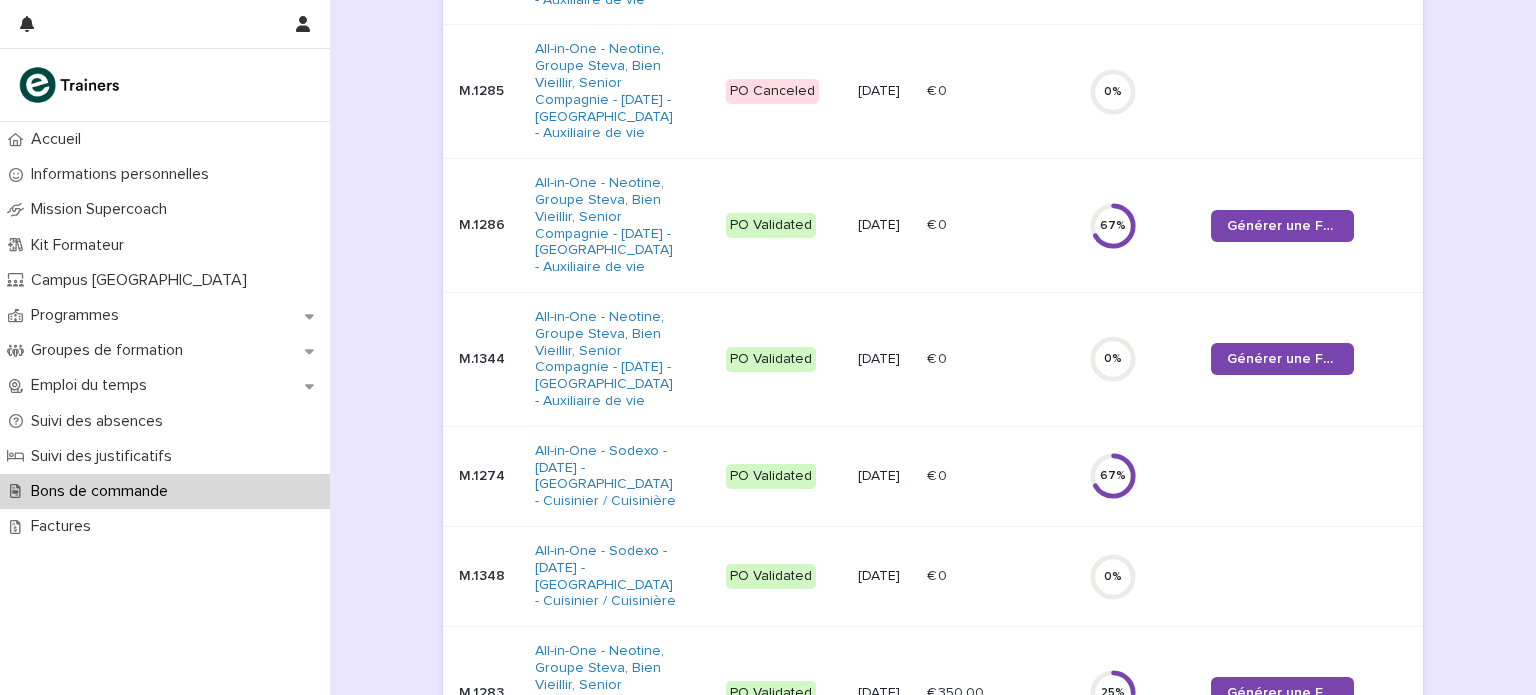 click on "M.1344" at bounding box center (489, 359) 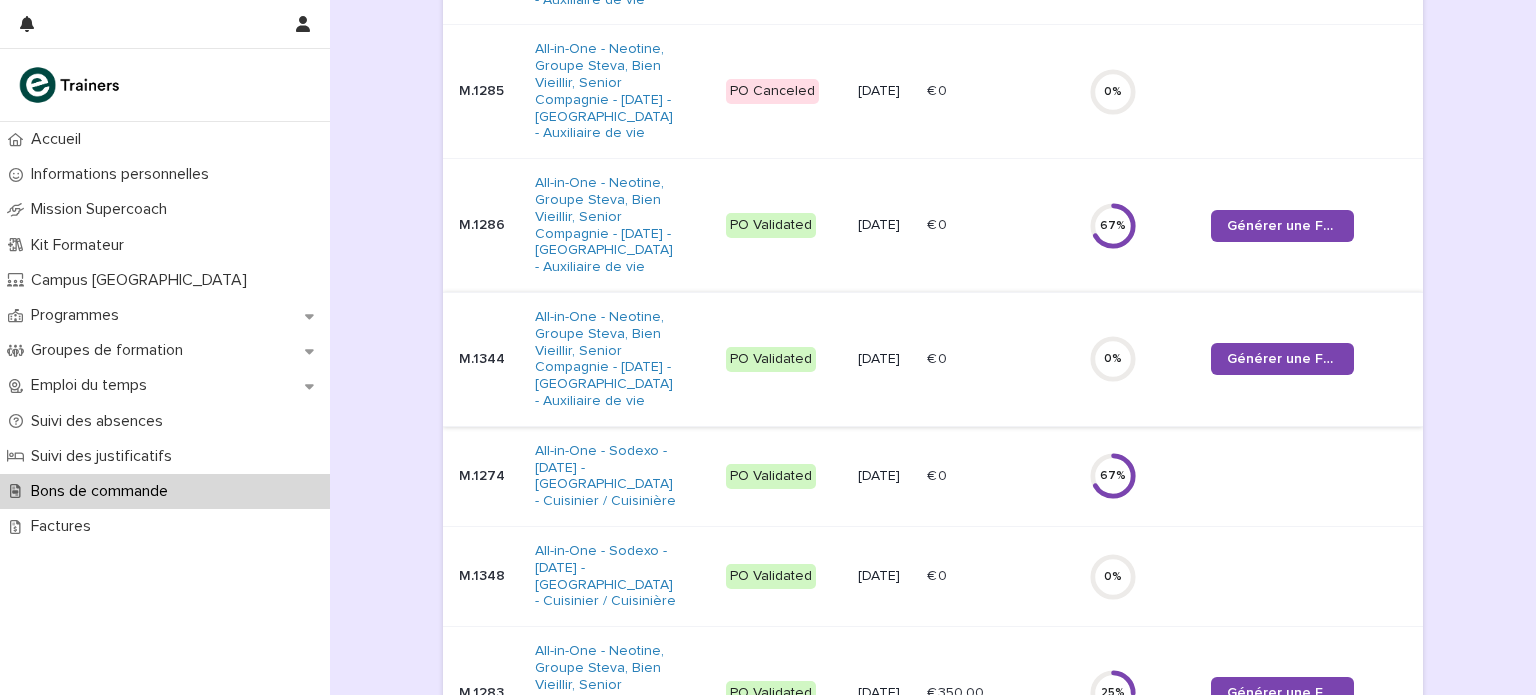 scroll, scrollTop: 0, scrollLeft: 0, axis: both 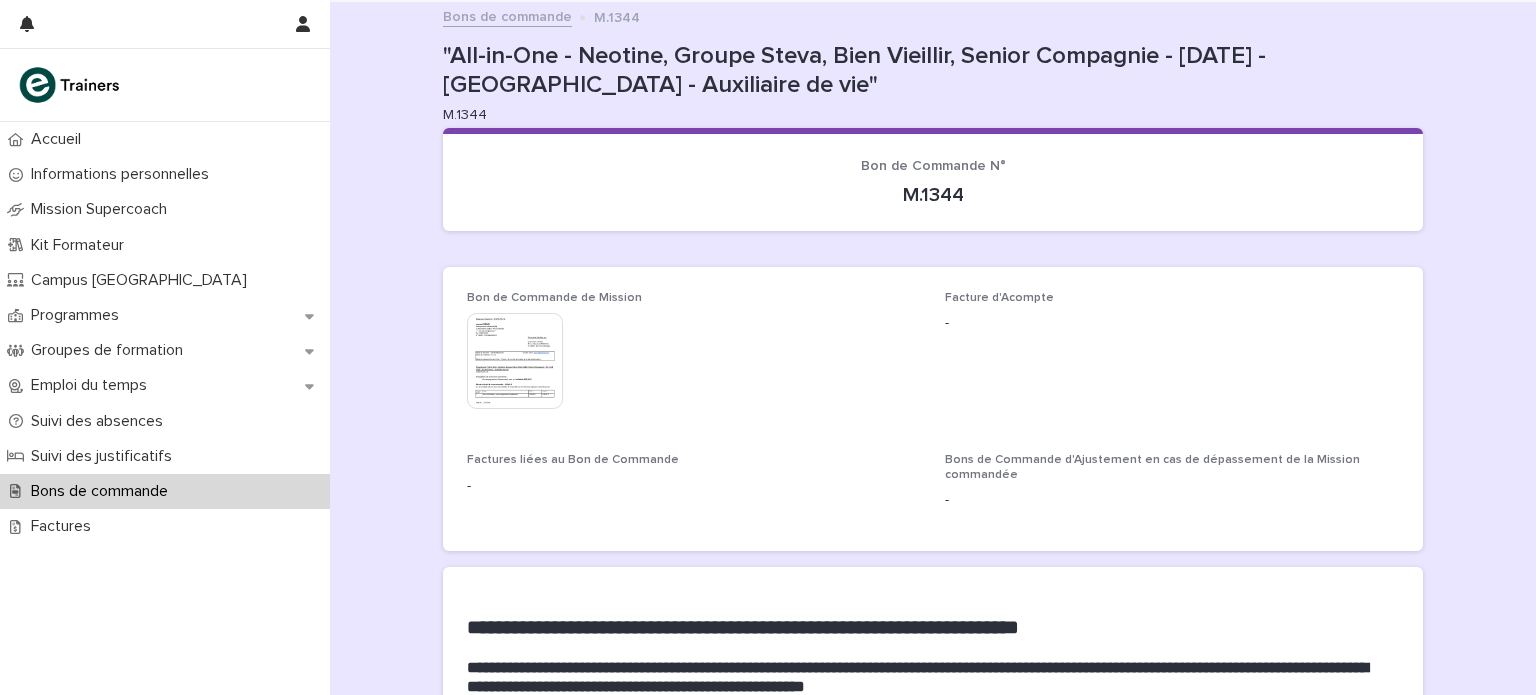 click at bounding box center (515, 361) 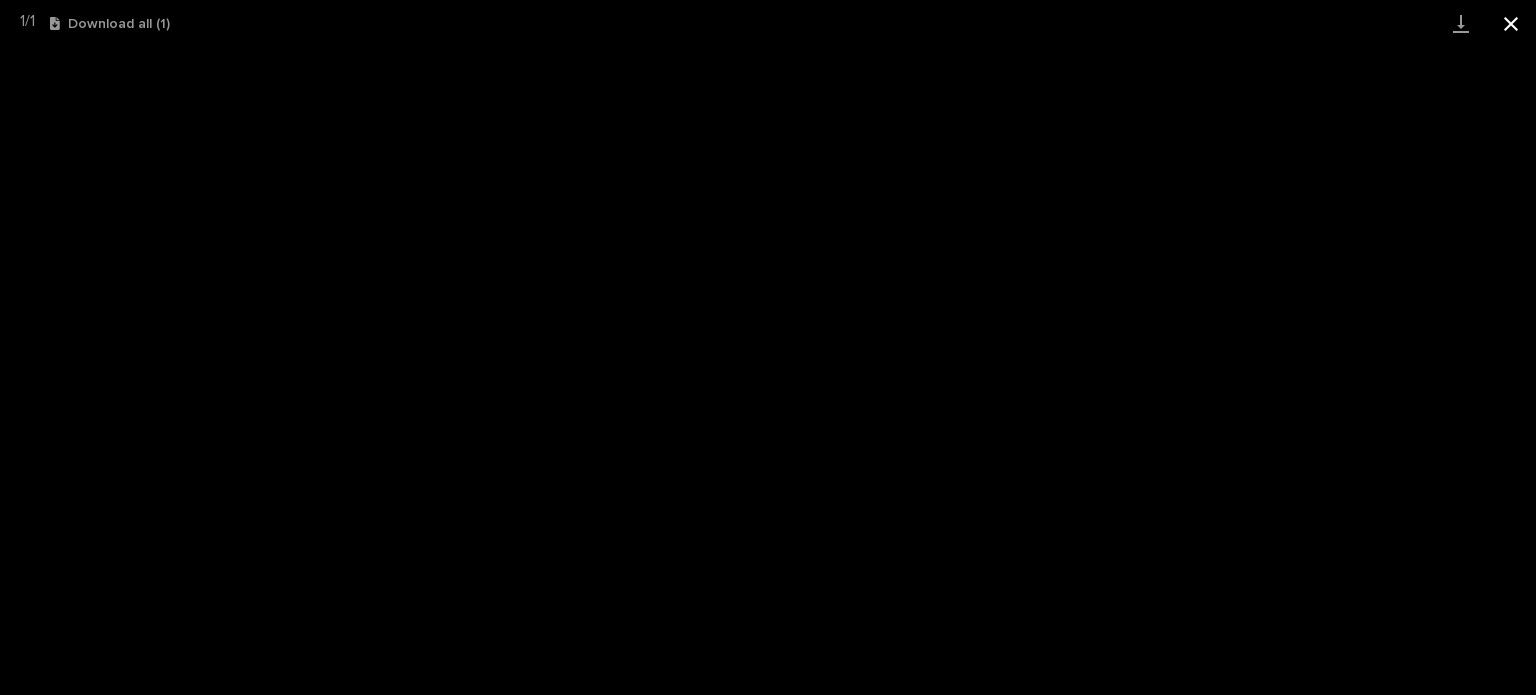 click at bounding box center [1511, 23] 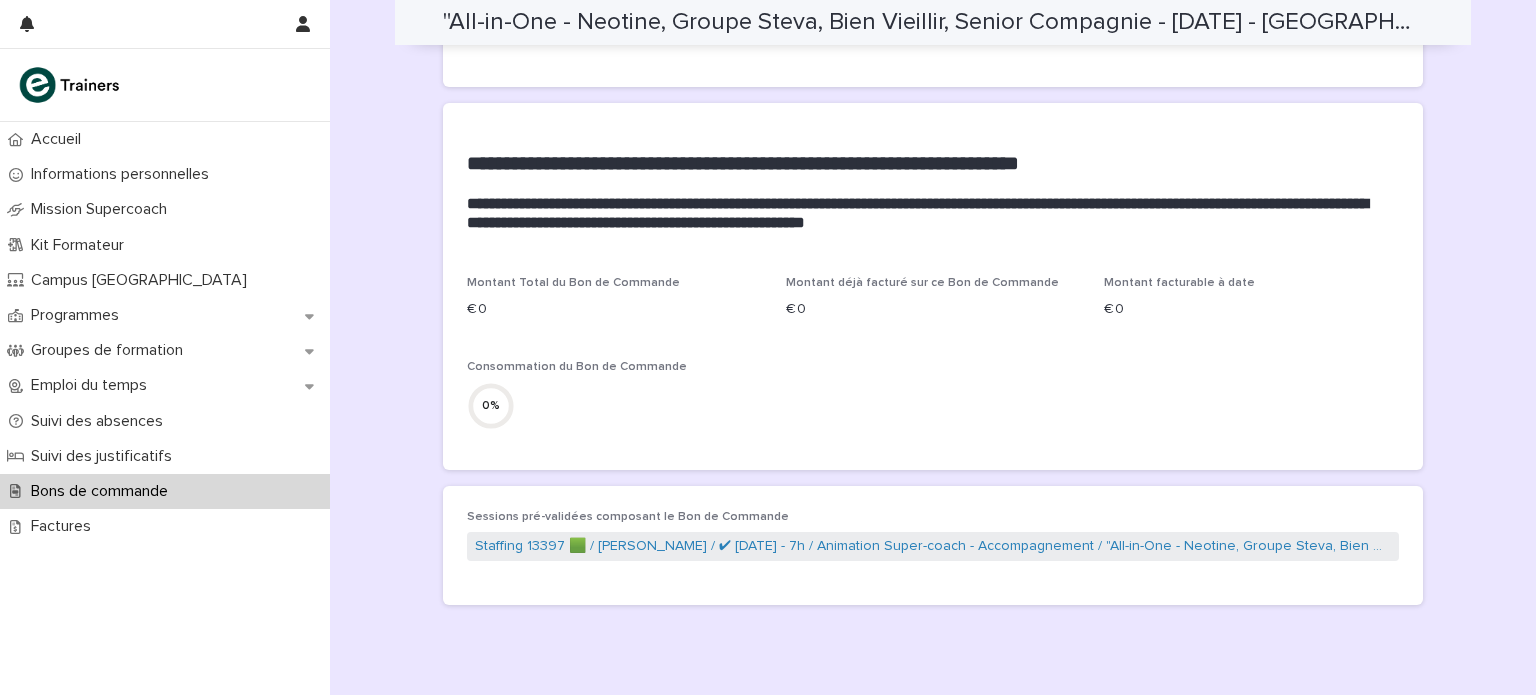 scroll, scrollTop: 0, scrollLeft: 0, axis: both 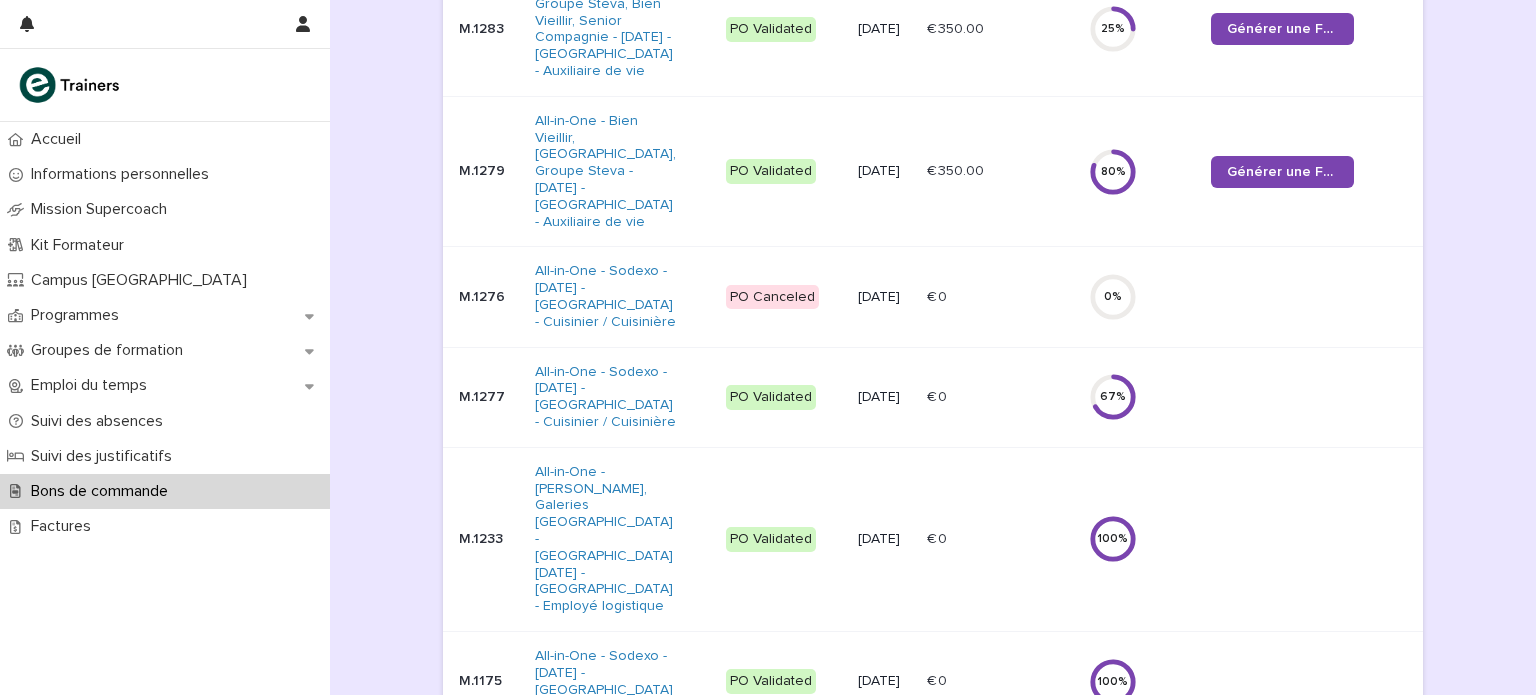 click on "M.1277" at bounding box center (489, 397) 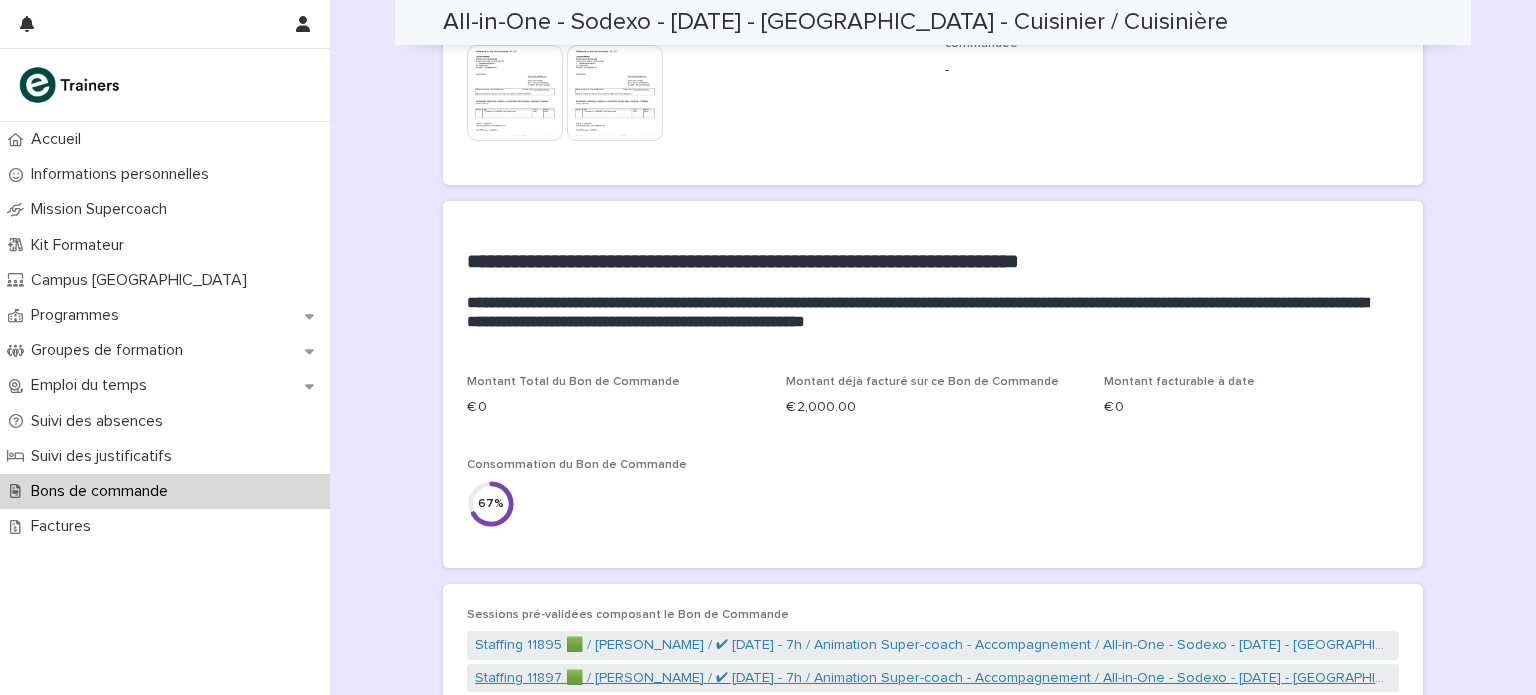 scroll, scrollTop: 393, scrollLeft: 0, axis: vertical 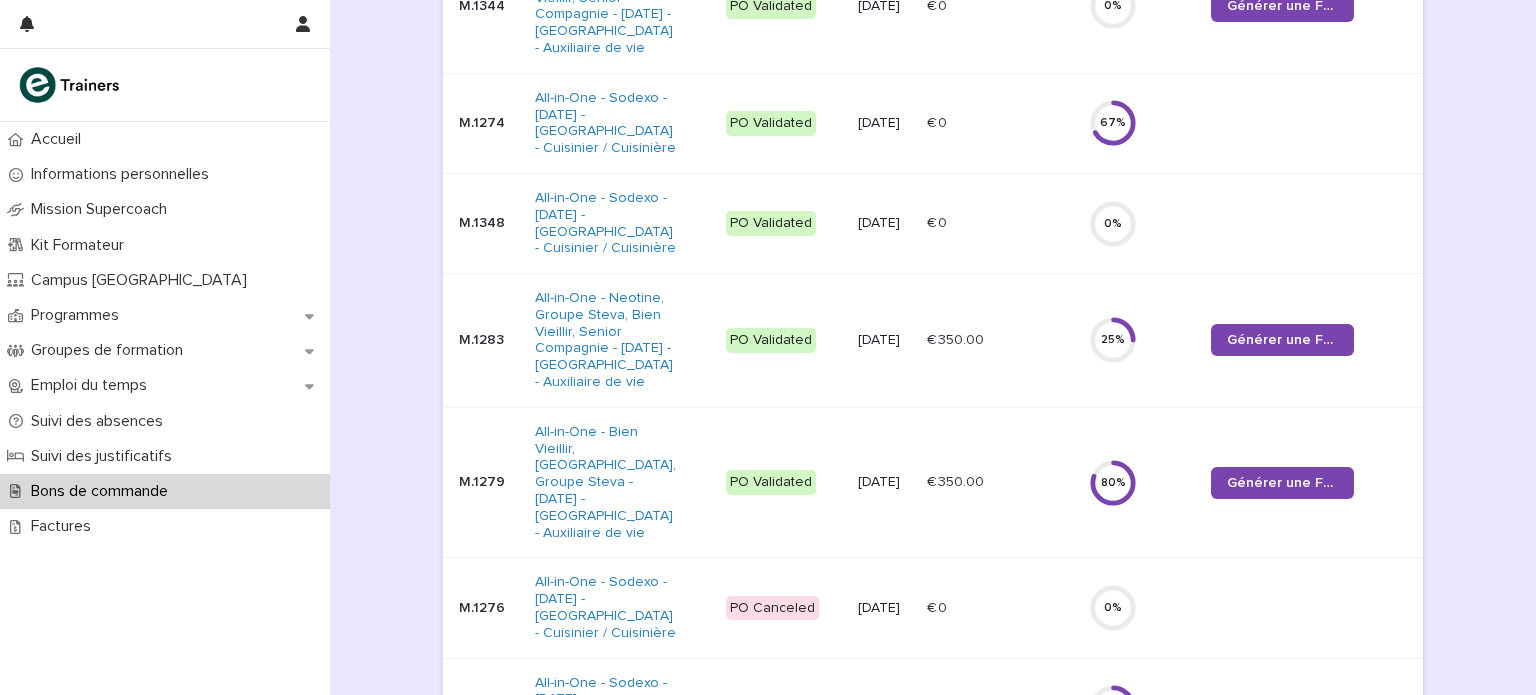 click on "M.1283" at bounding box center [489, 340] 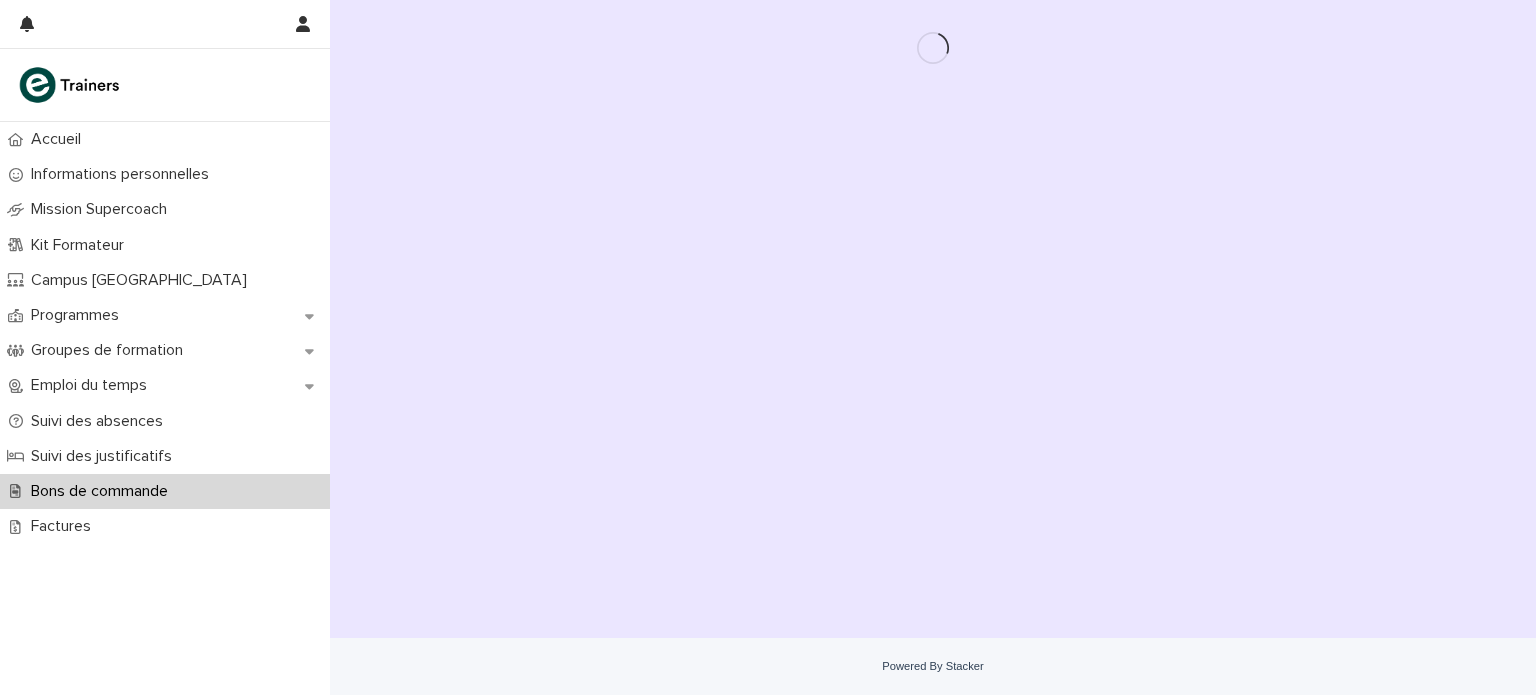 scroll, scrollTop: 0, scrollLeft: 0, axis: both 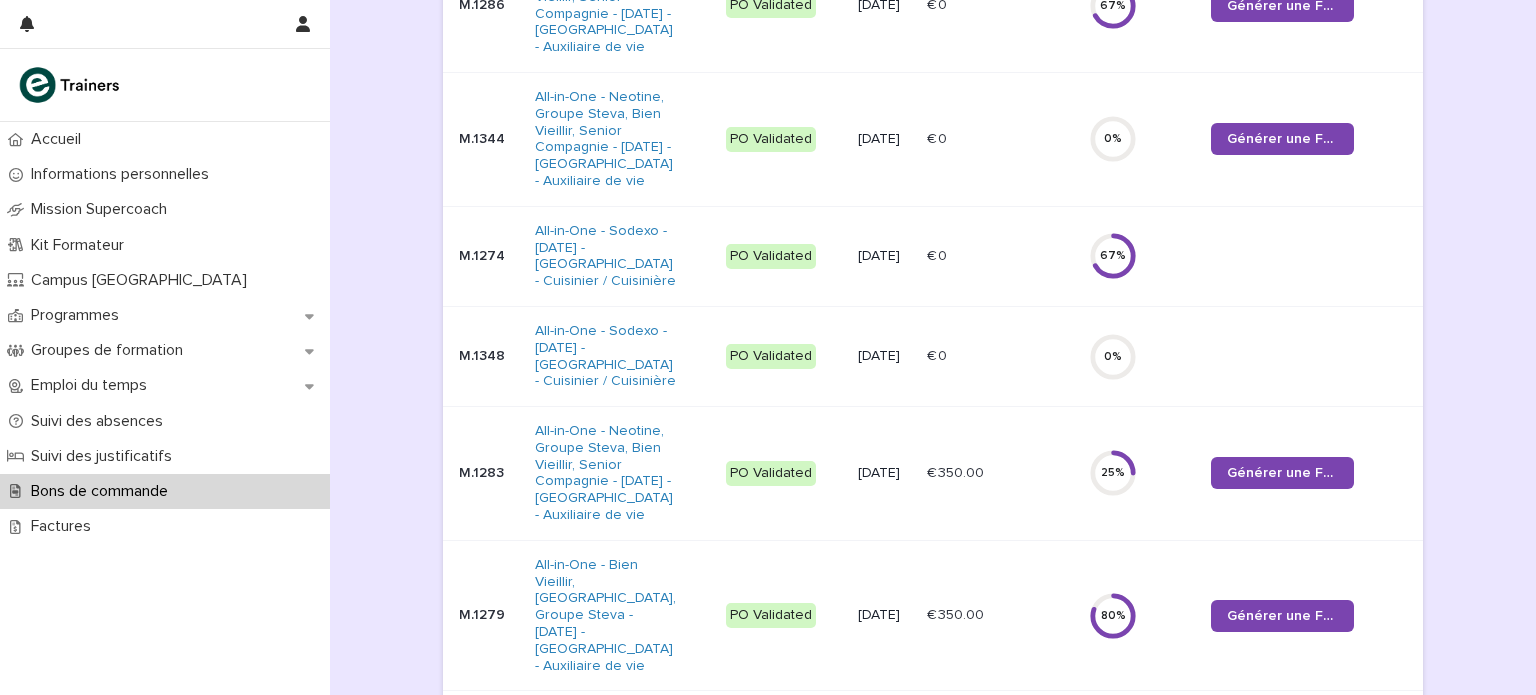 click on "M.1283" at bounding box center [489, 473] 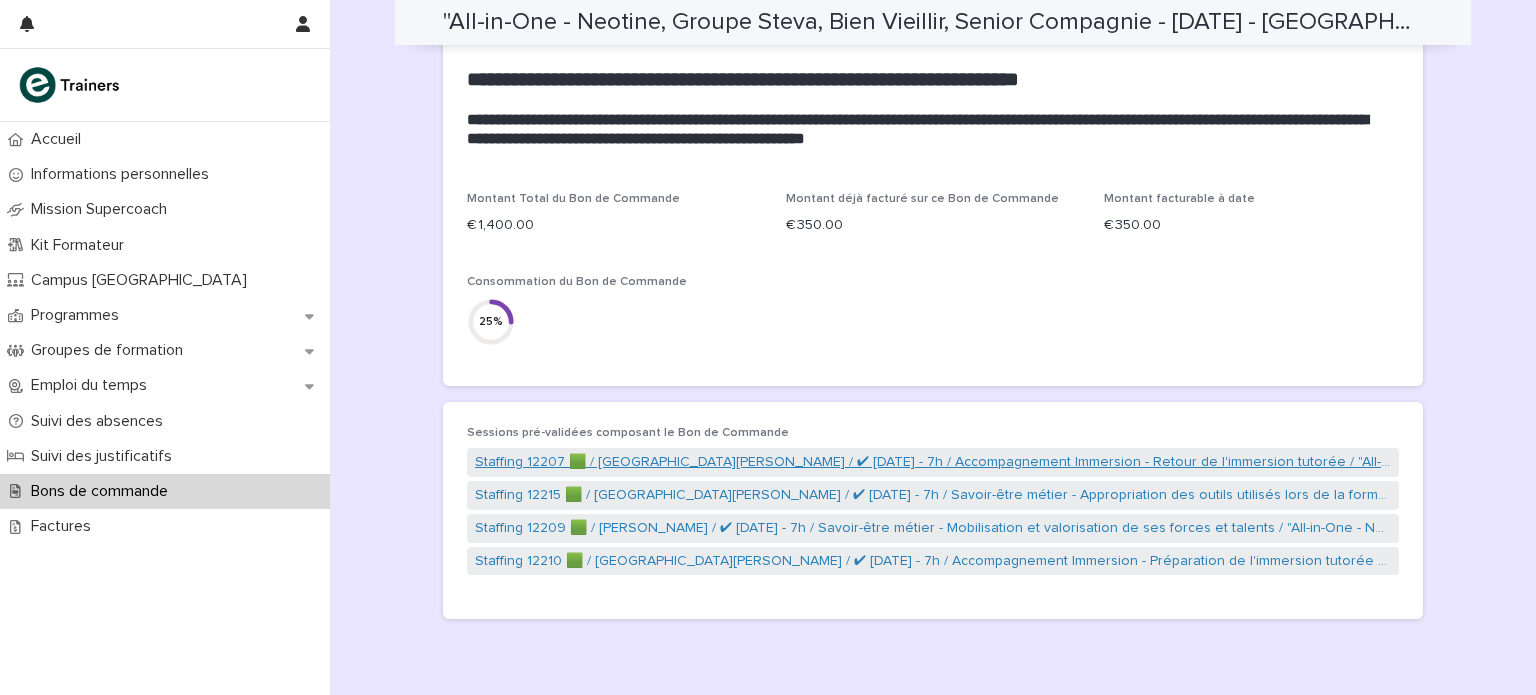 scroll, scrollTop: 617, scrollLeft: 0, axis: vertical 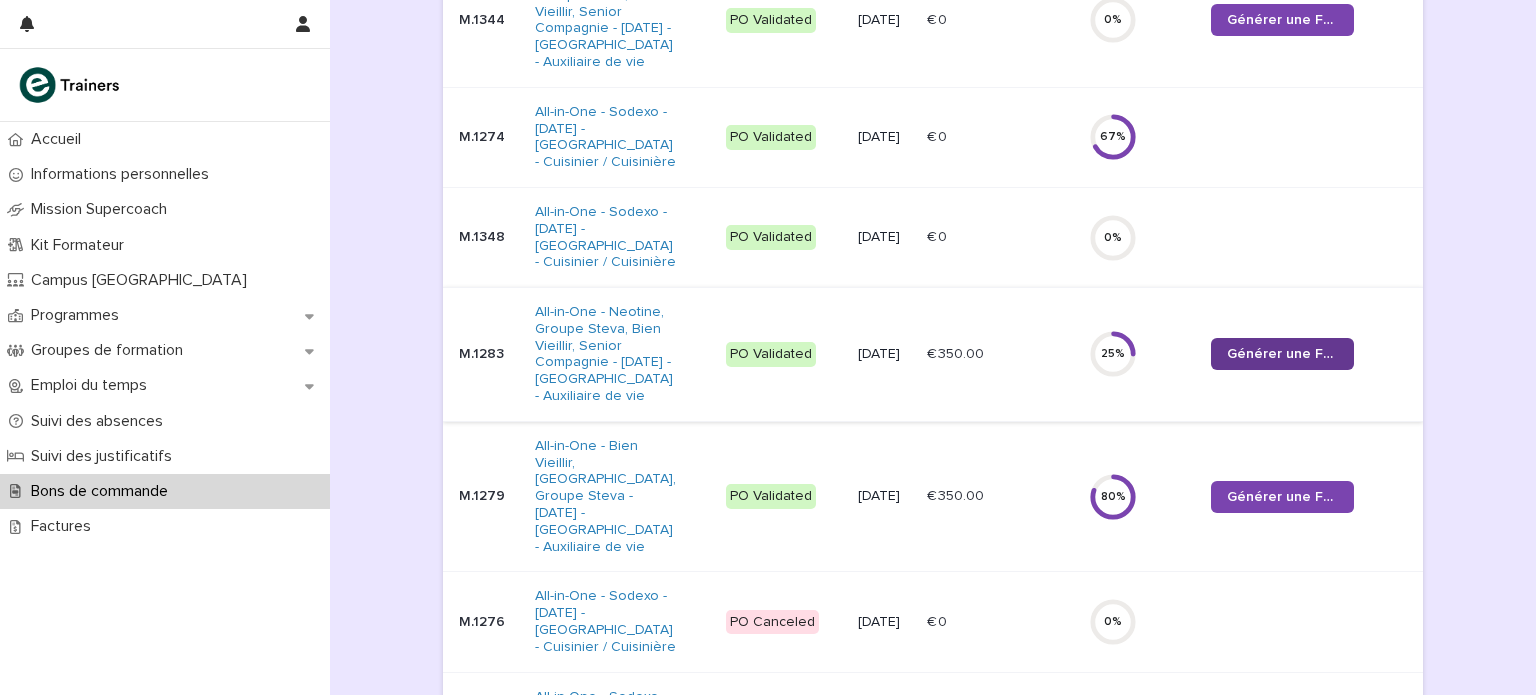 click on "Générer une Facture" at bounding box center (1282, 354) 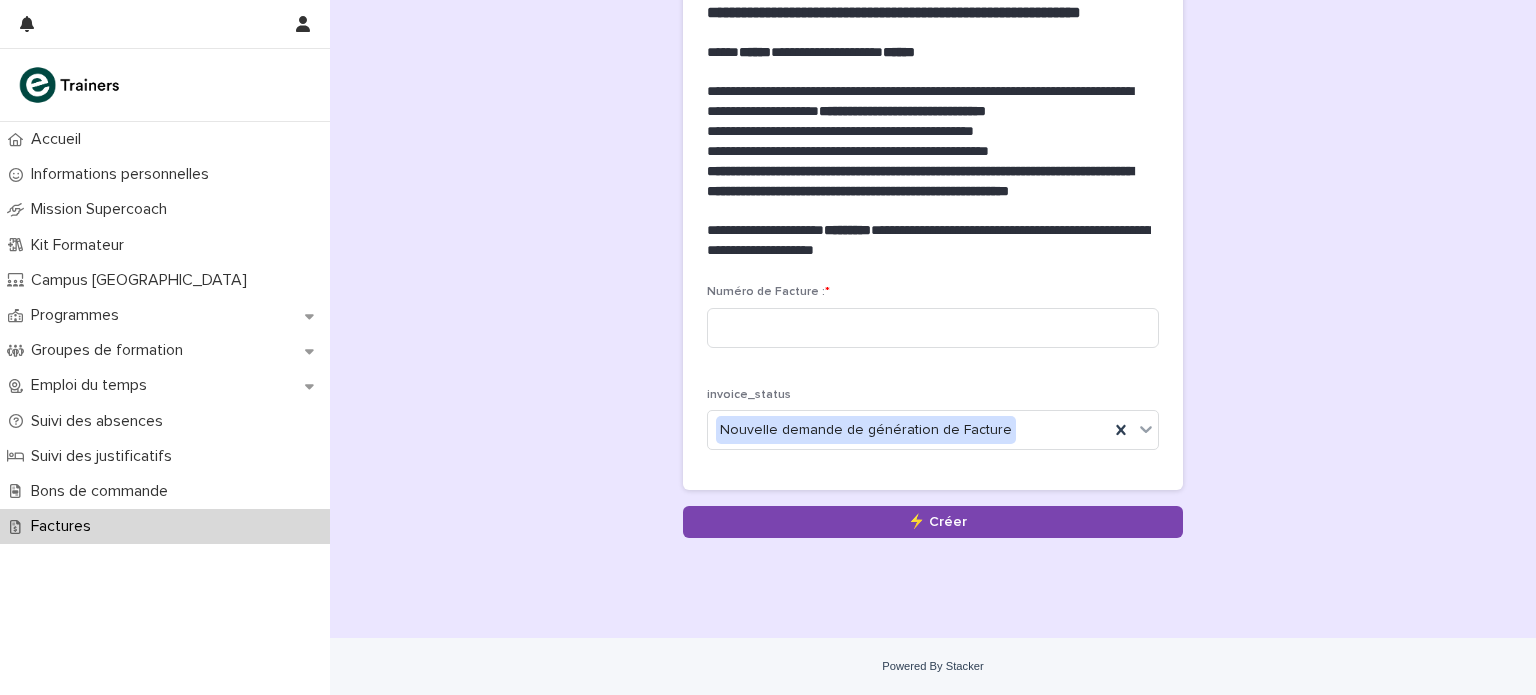 scroll, scrollTop: 148, scrollLeft: 0, axis: vertical 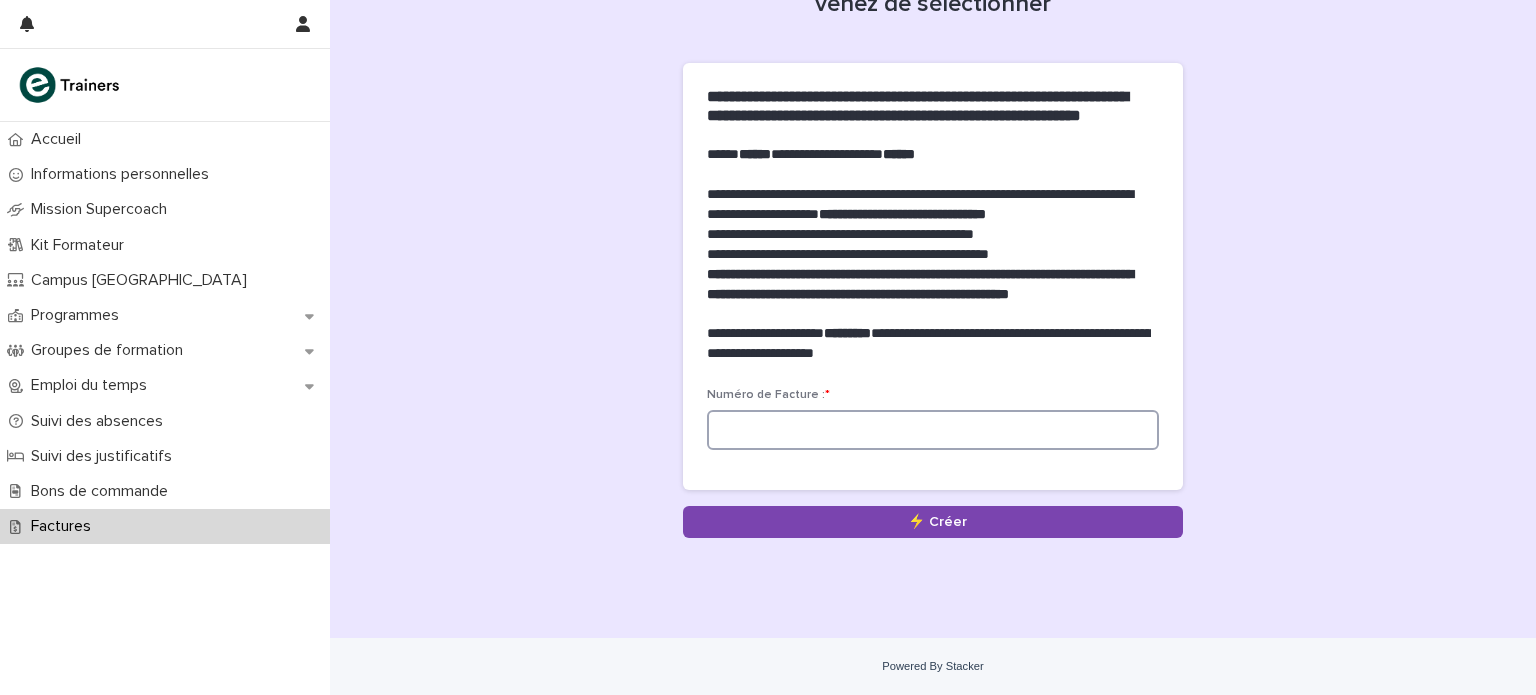 click at bounding box center [933, 430] 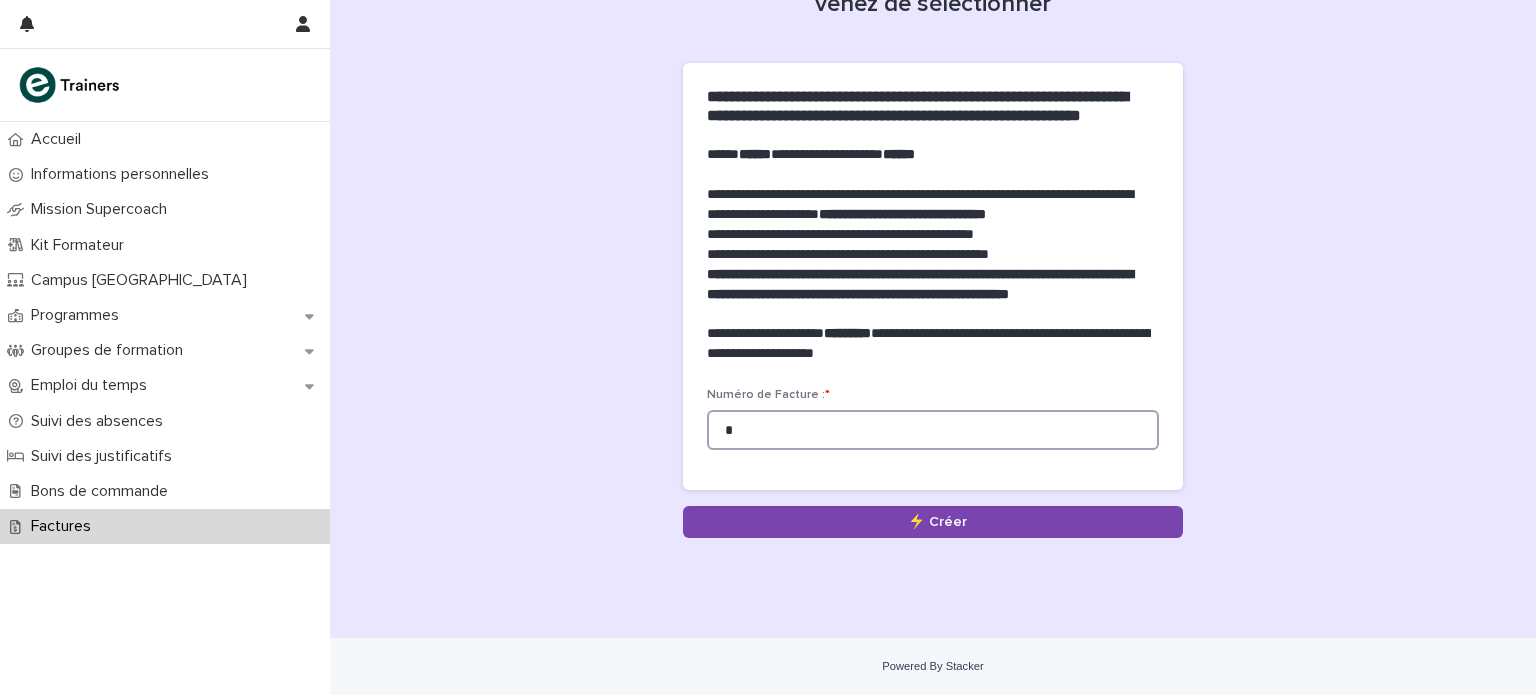 type on "*" 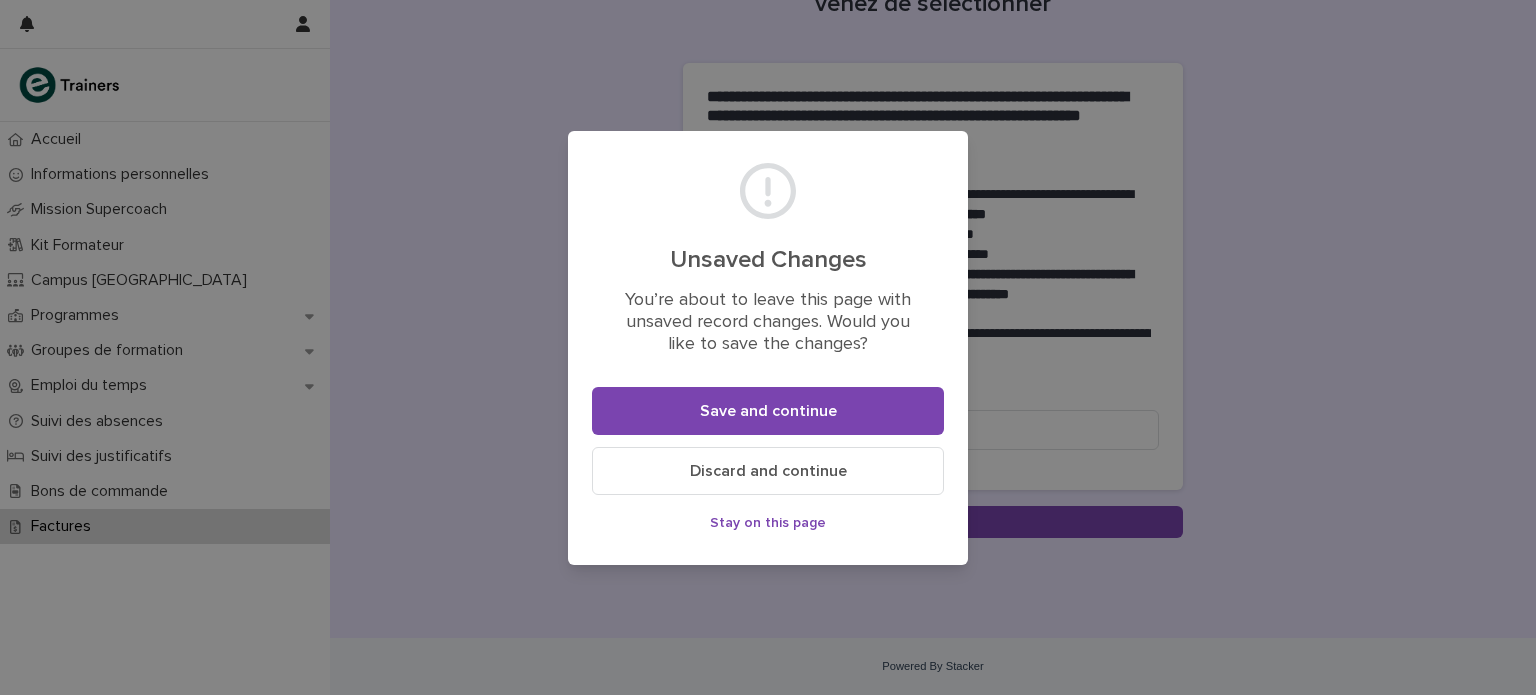click on "Discard and continue" at bounding box center [768, 471] 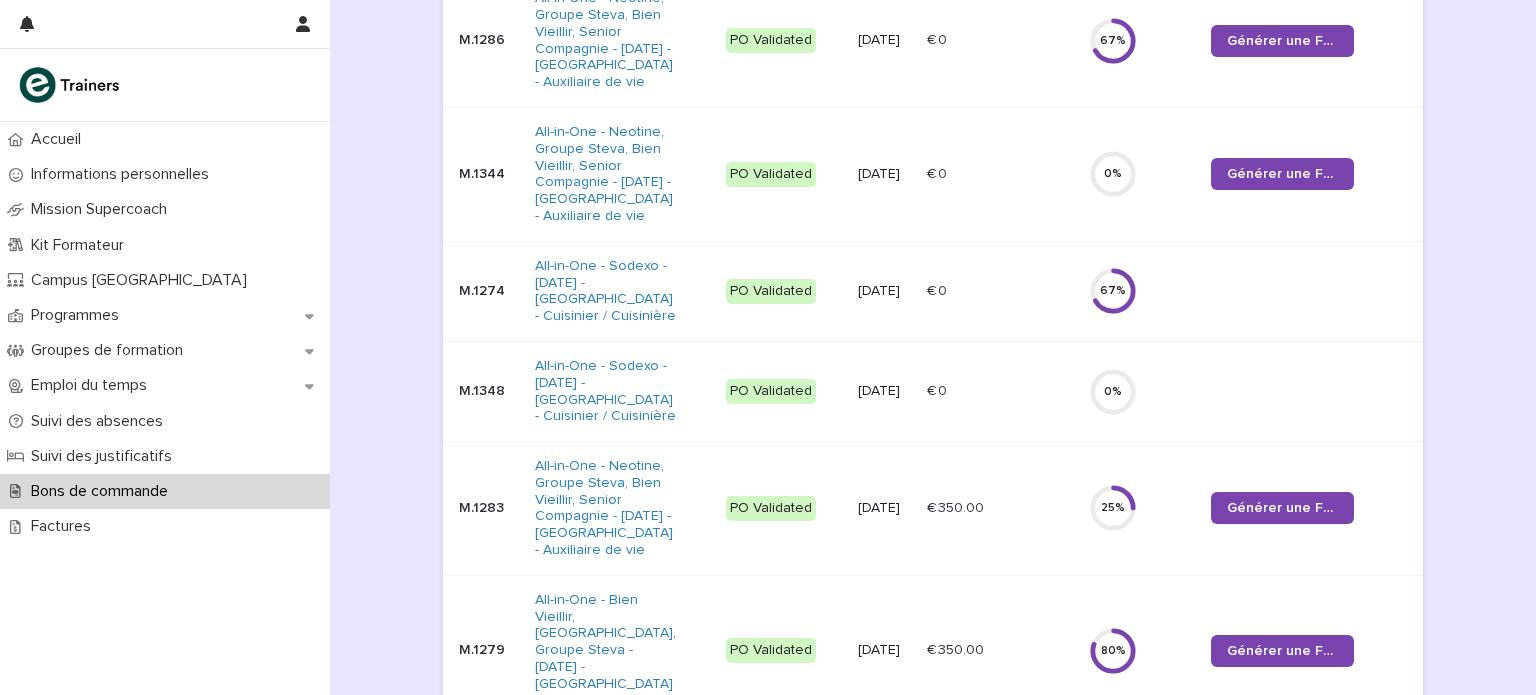 scroll, scrollTop: 656, scrollLeft: 0, axis: vertical 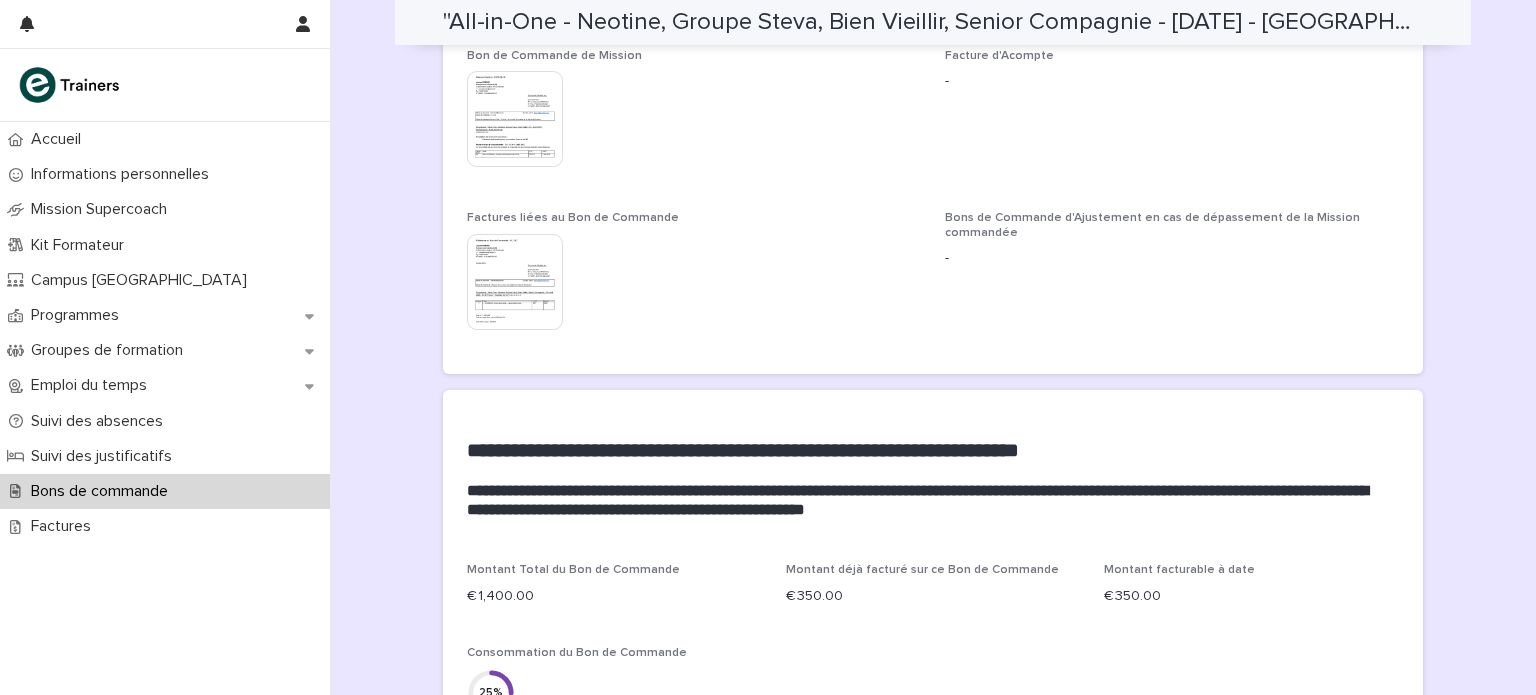 click at bounding box center (515, 282) 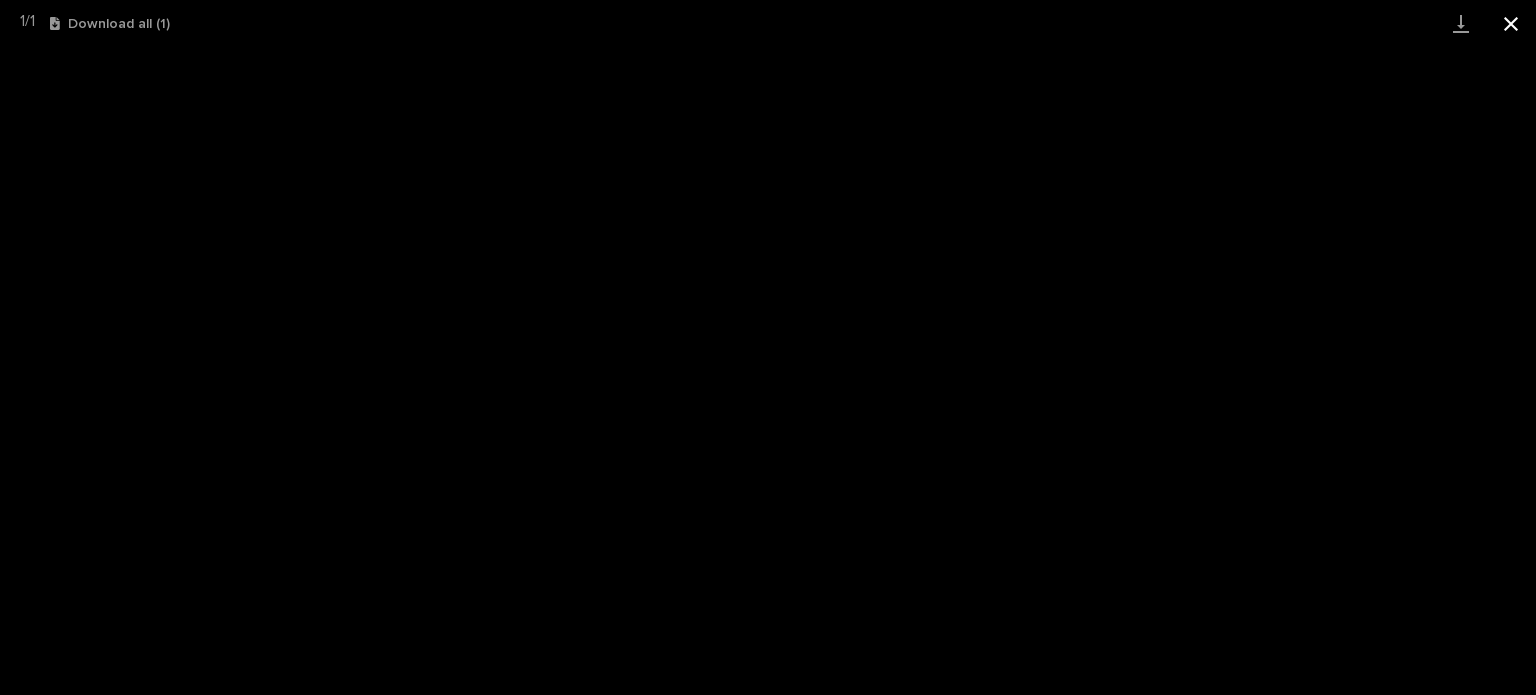 click at bounding box center (1511, 23) 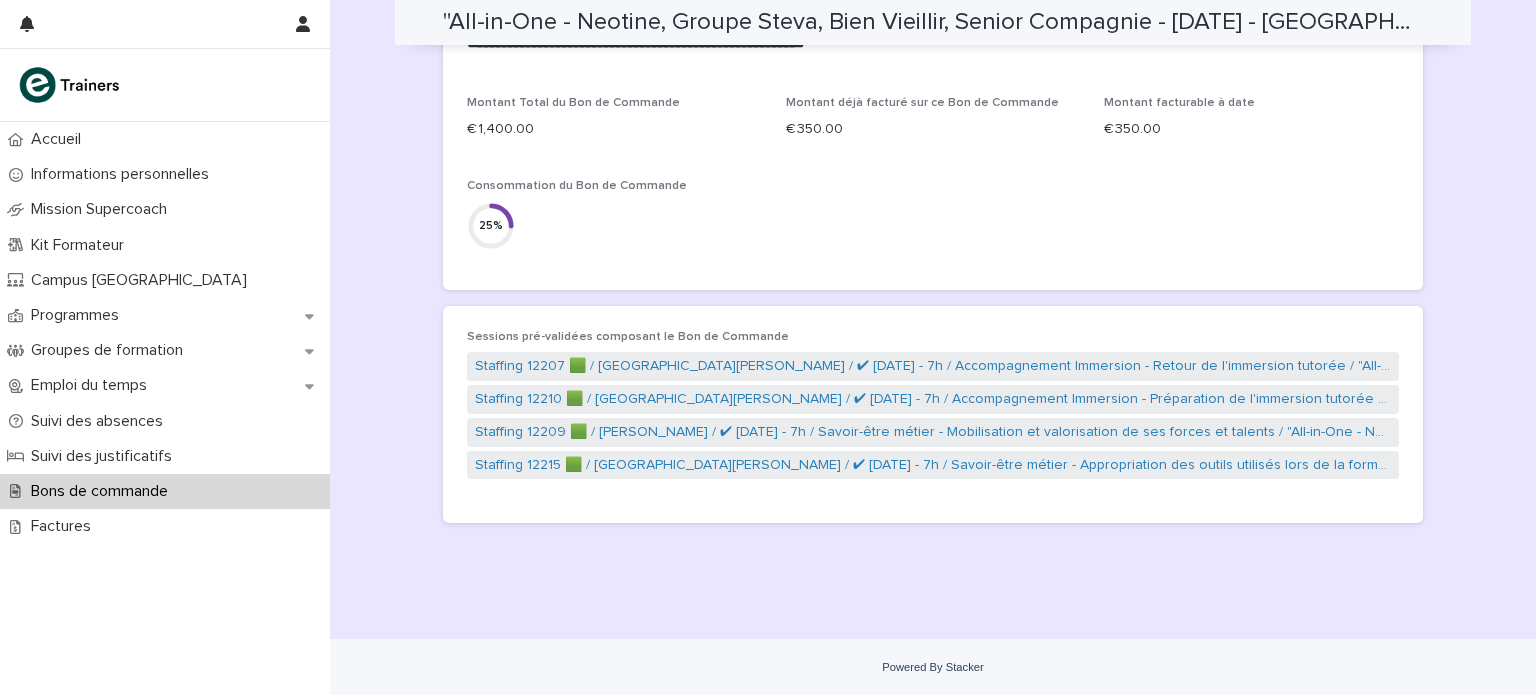 scroll, scrollTop: 0, scrollLeft: 0, axis: both 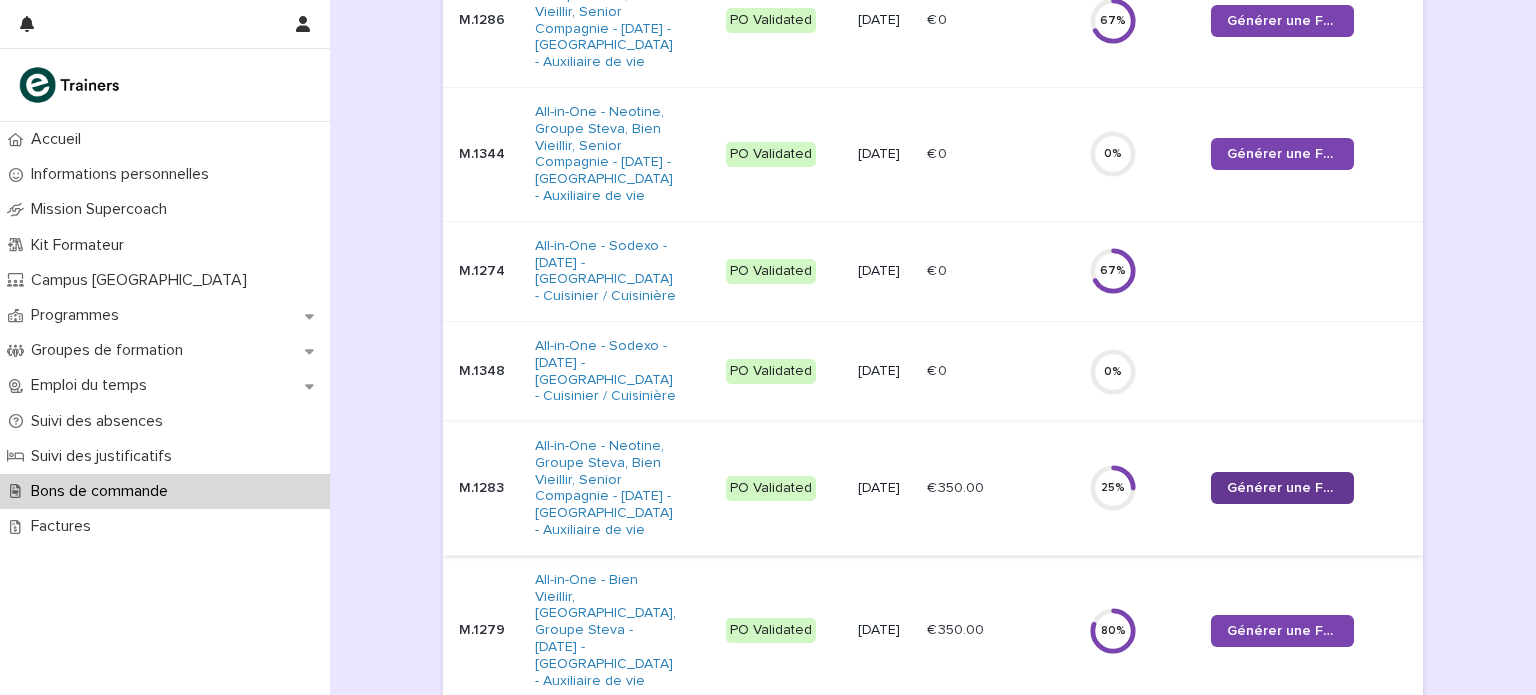 click on "Générer une Facture" at bounding box center [1282, 488] 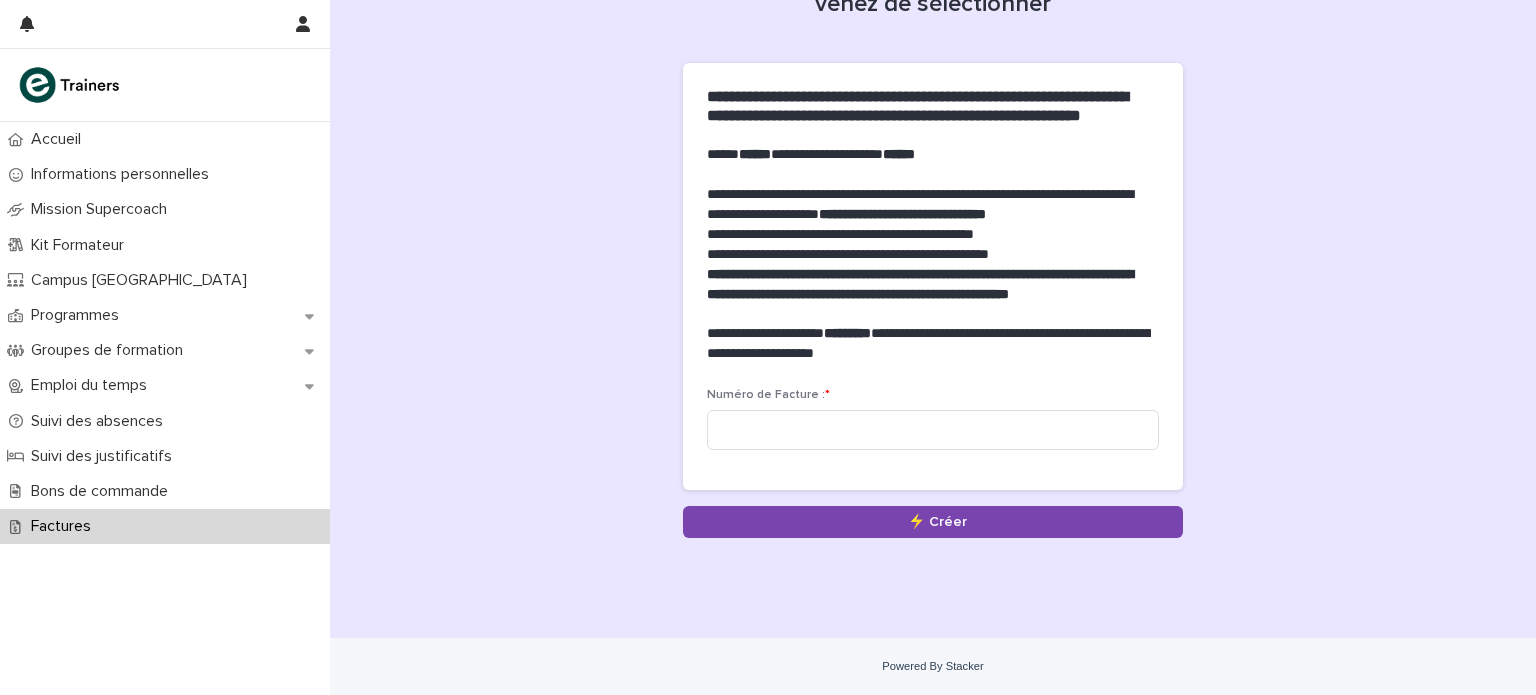 scroll, scrollTop: 148, scrollLeft: 0, axis: vertical 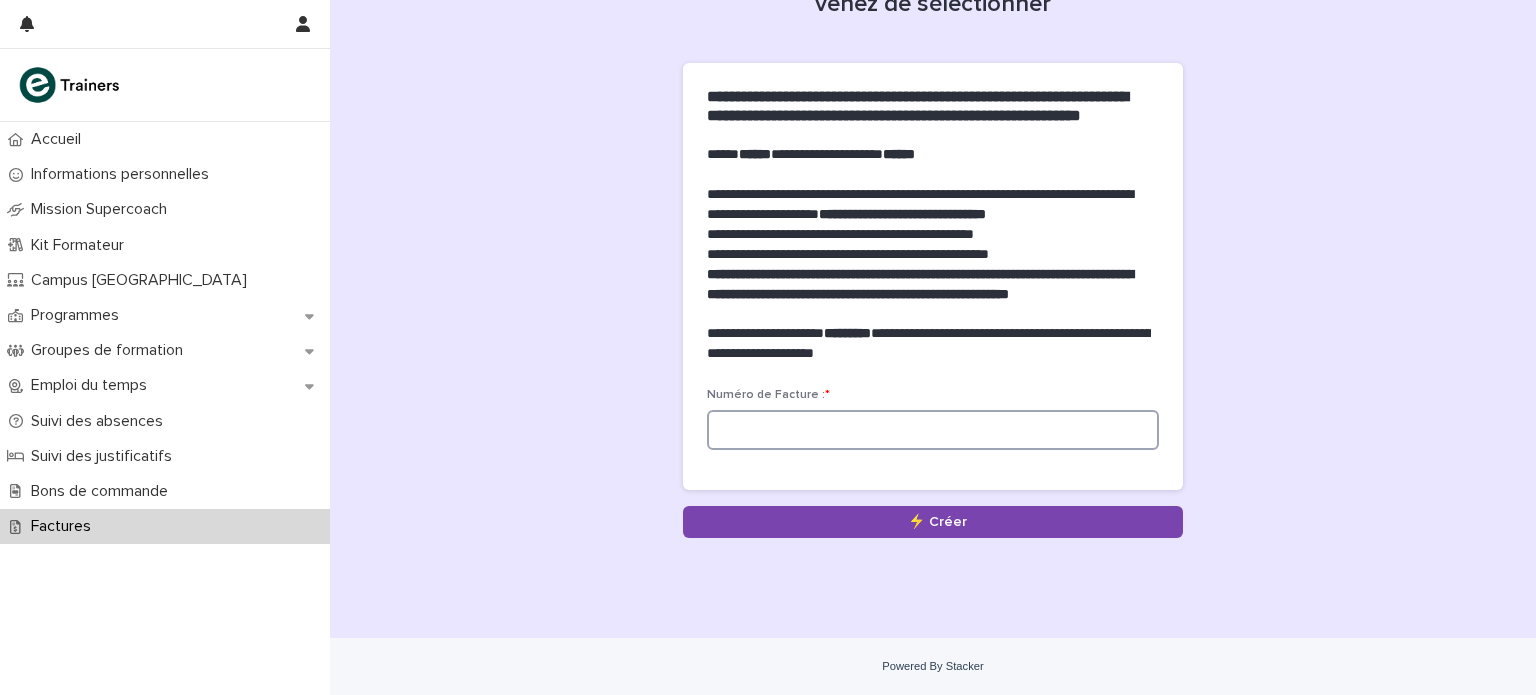 click at bounding box center (933, 430) 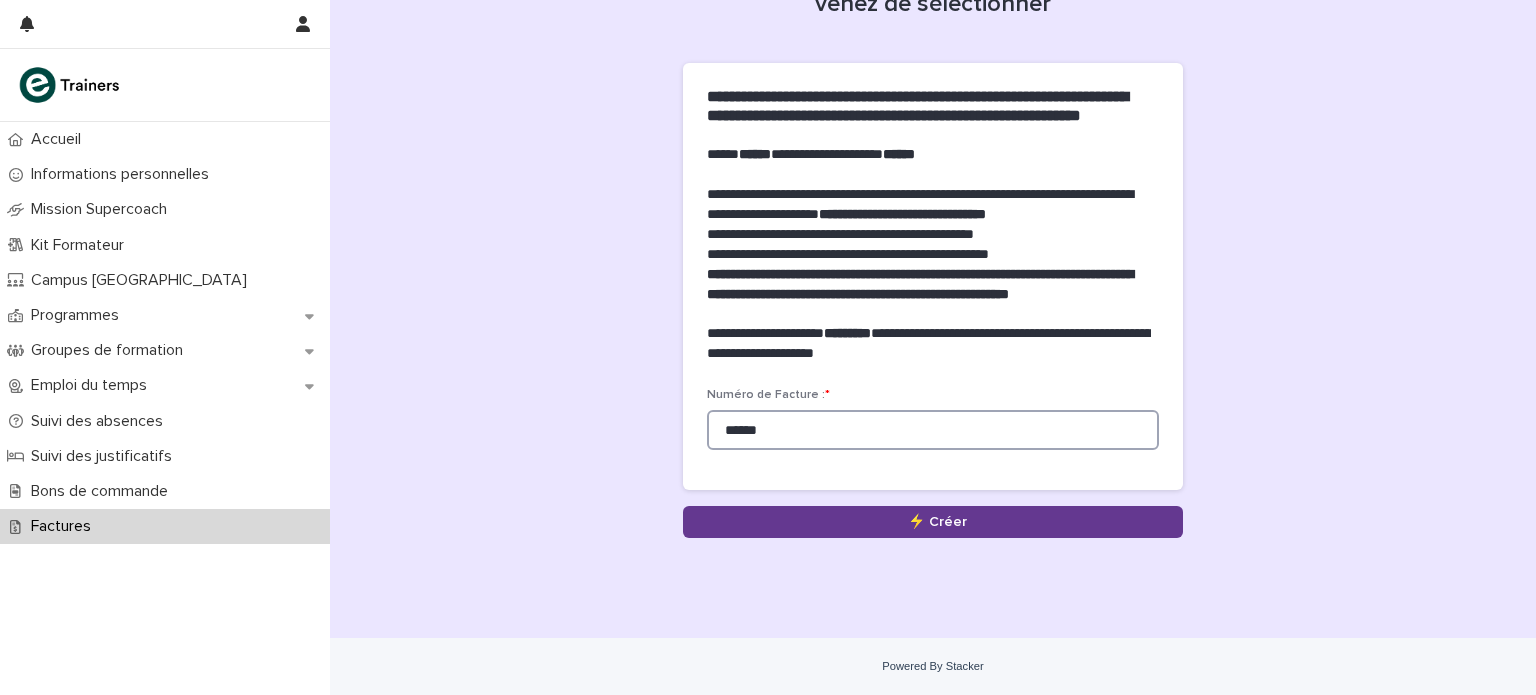 type on "******" 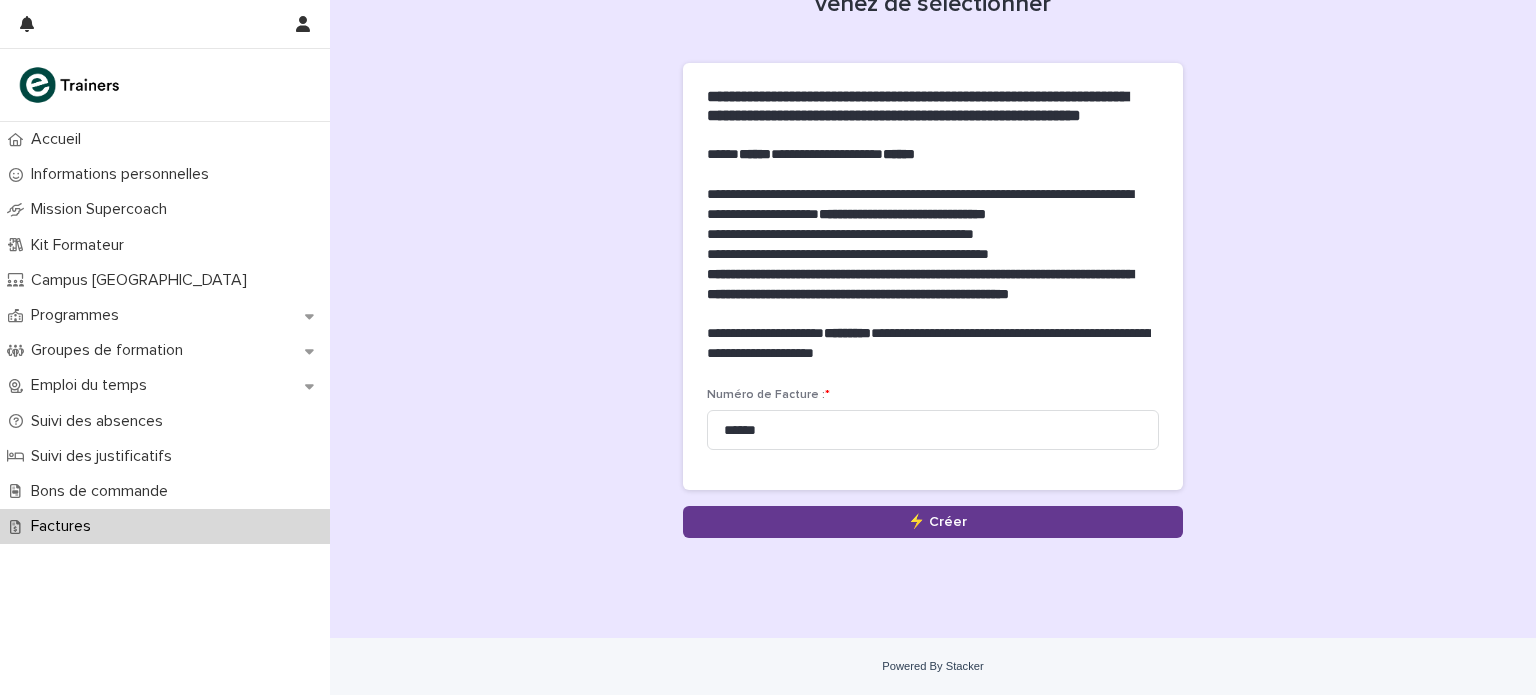 click on "Save" at bounding box center (933, 522) 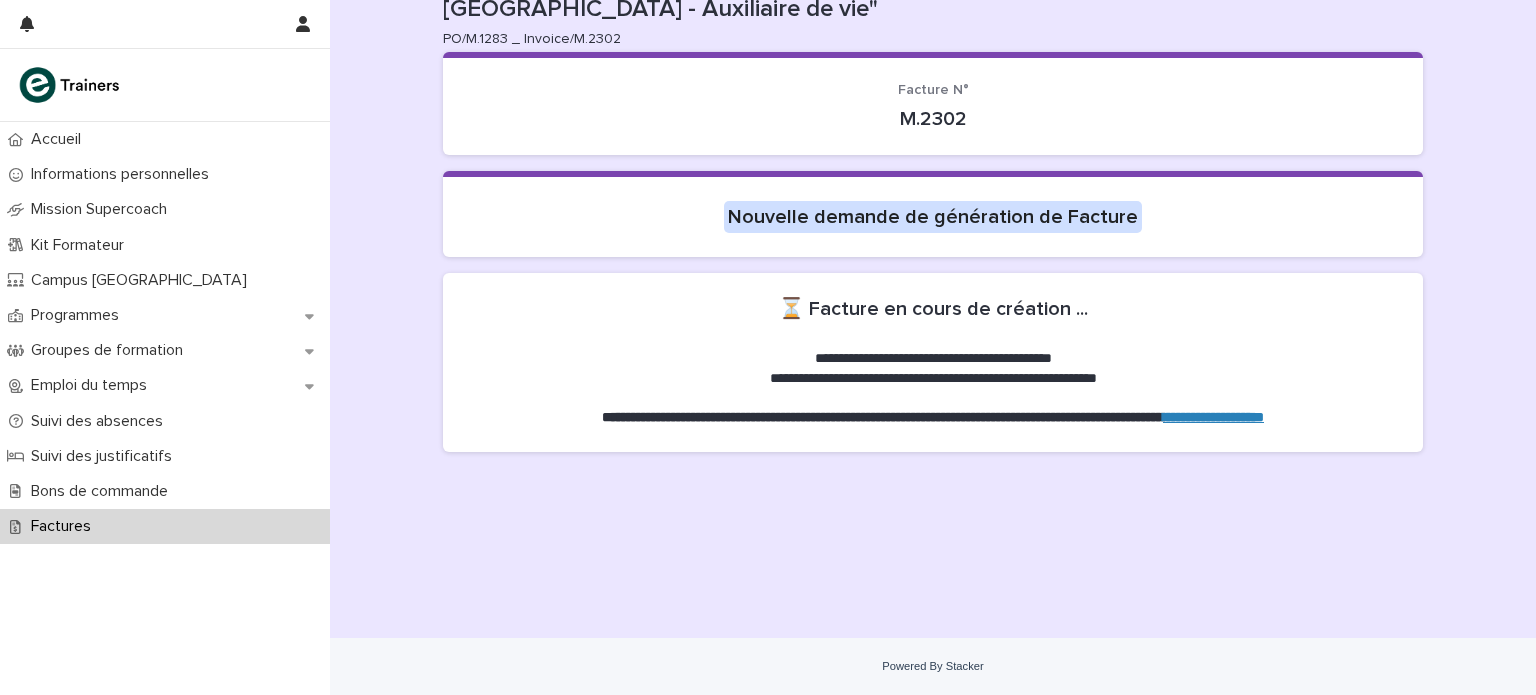 scroll, scrollTop: 0, scrollLeft: 0, axis: both 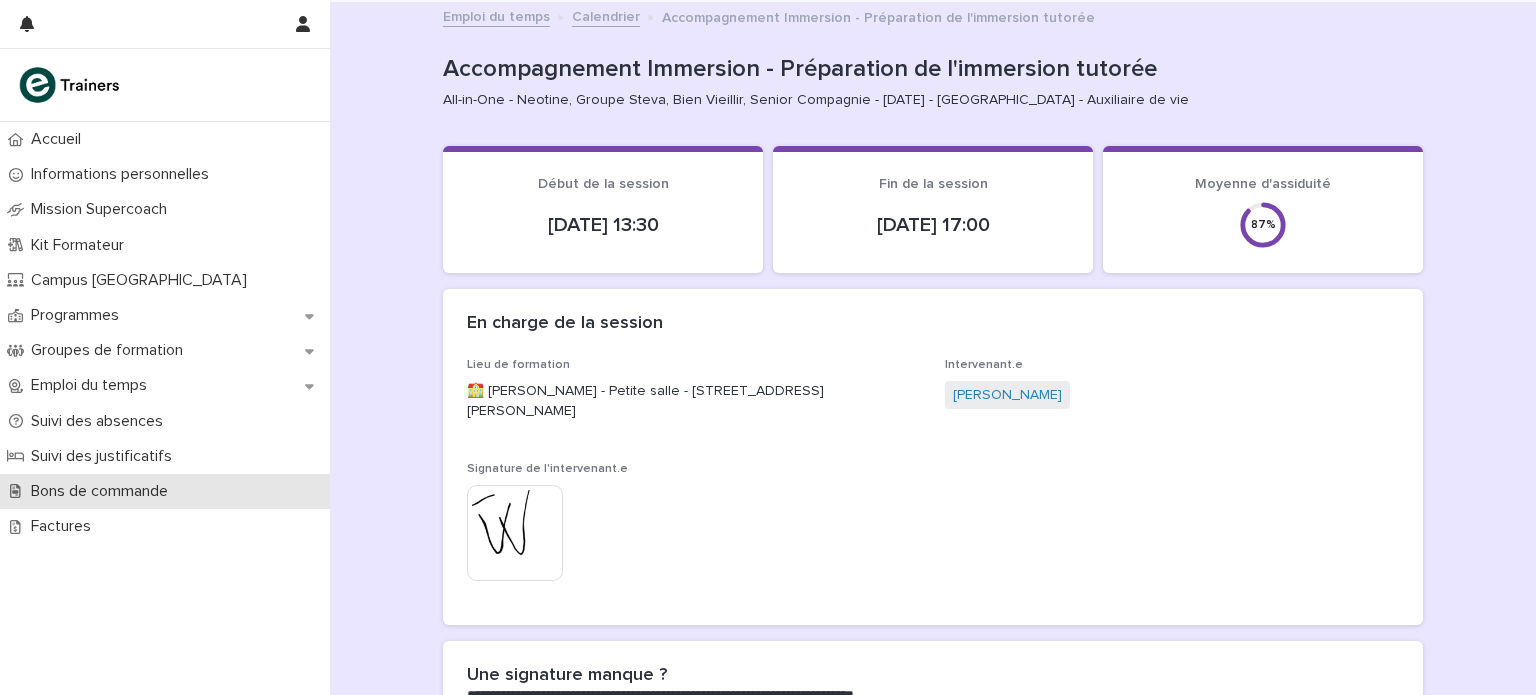 click on "Bons de commande" at bounding box center [103, 491] 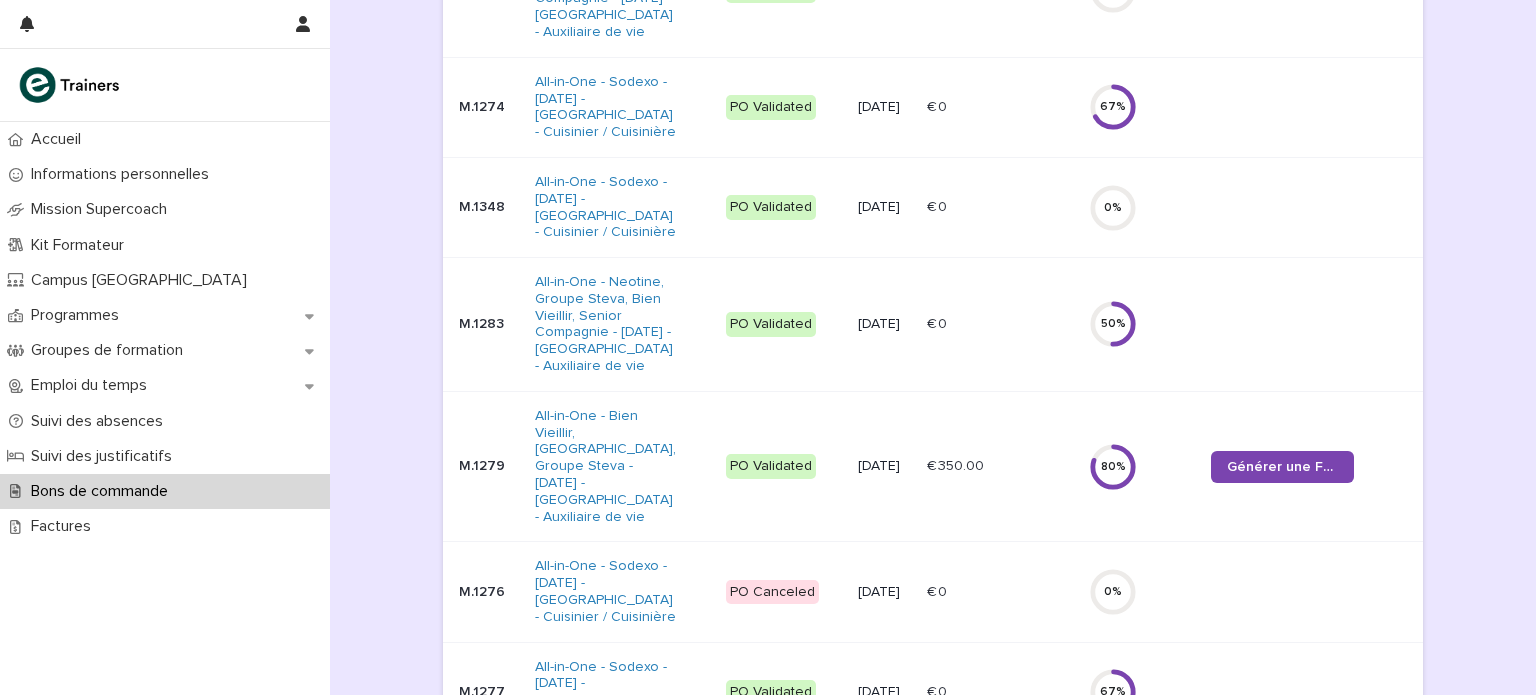 scroll, scrollTop: 841, scrollLeft: 0, axis: vertical 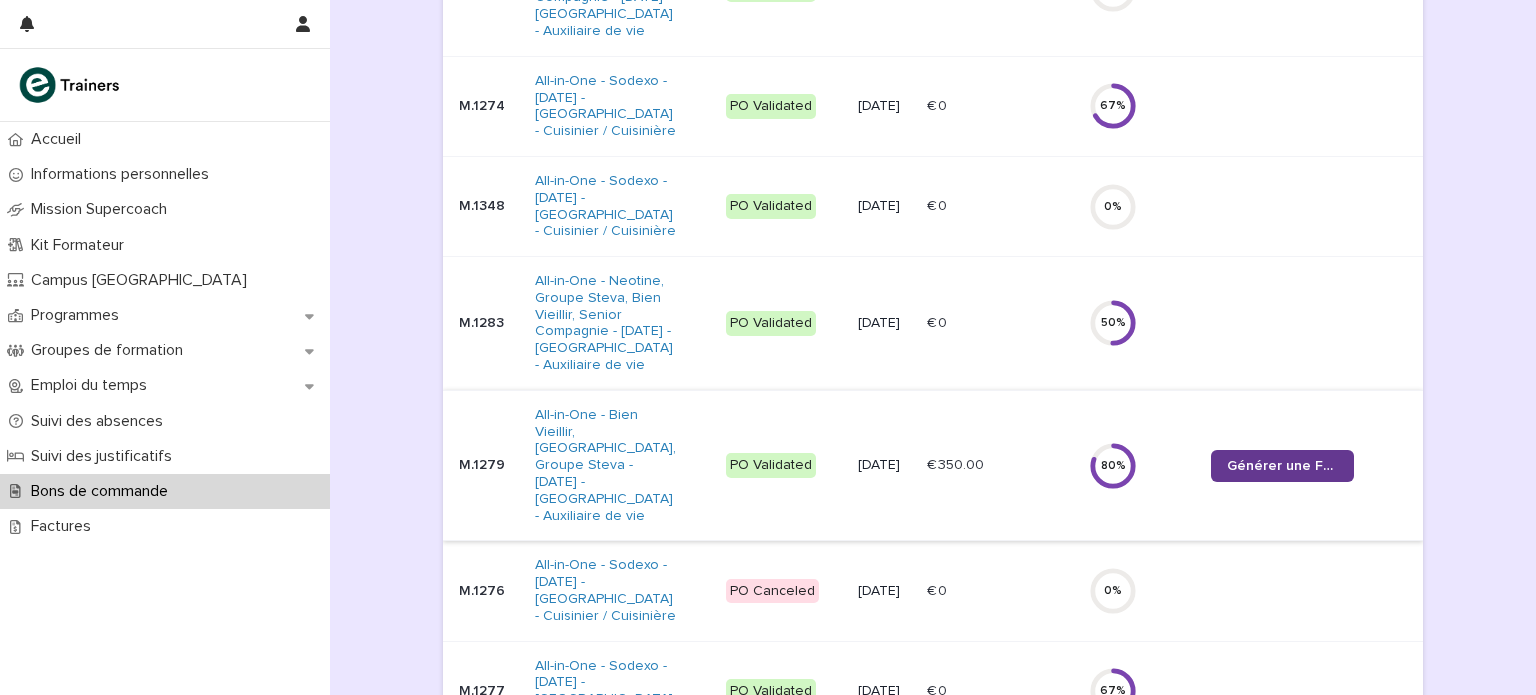 click on "Générer une Facture" at bounding box center [1282, 466] 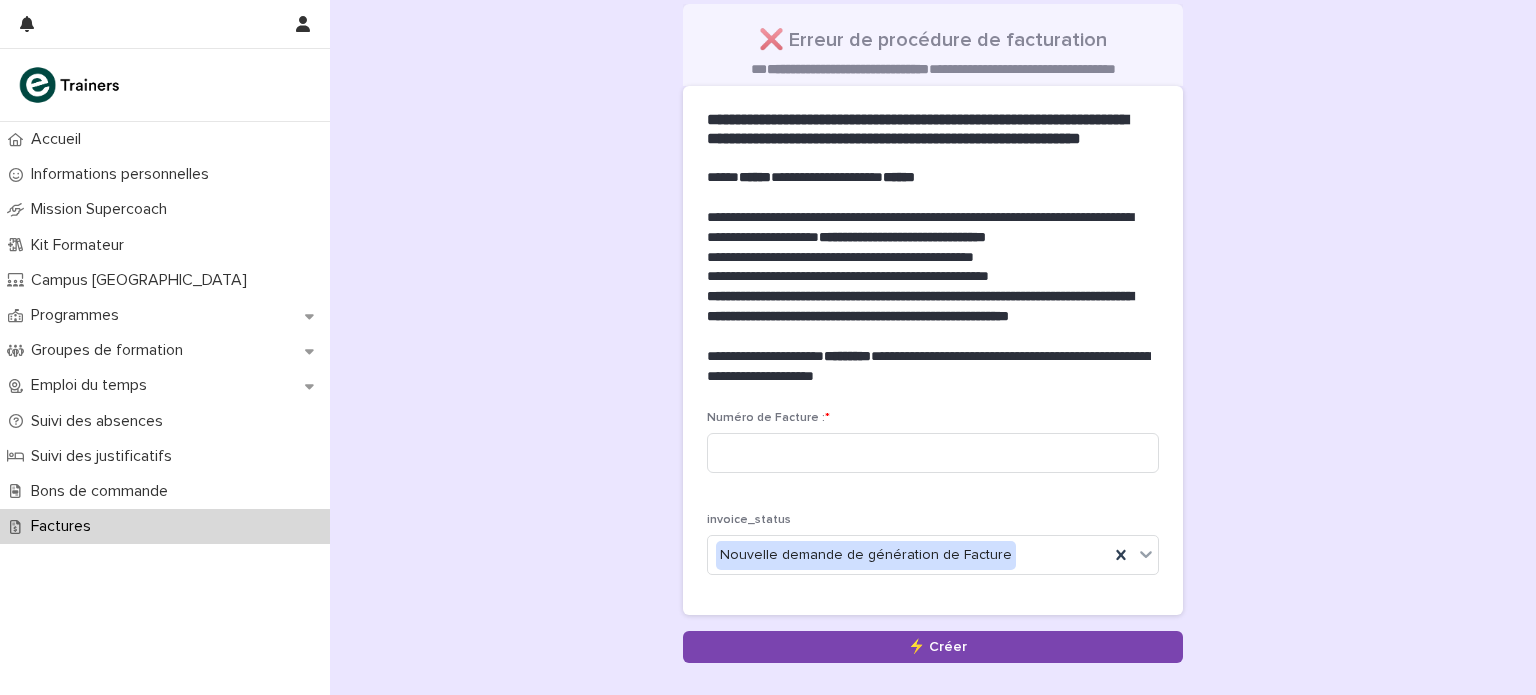 scroll, scrollTop: 148, scrollLeft: 0, axis: vertical 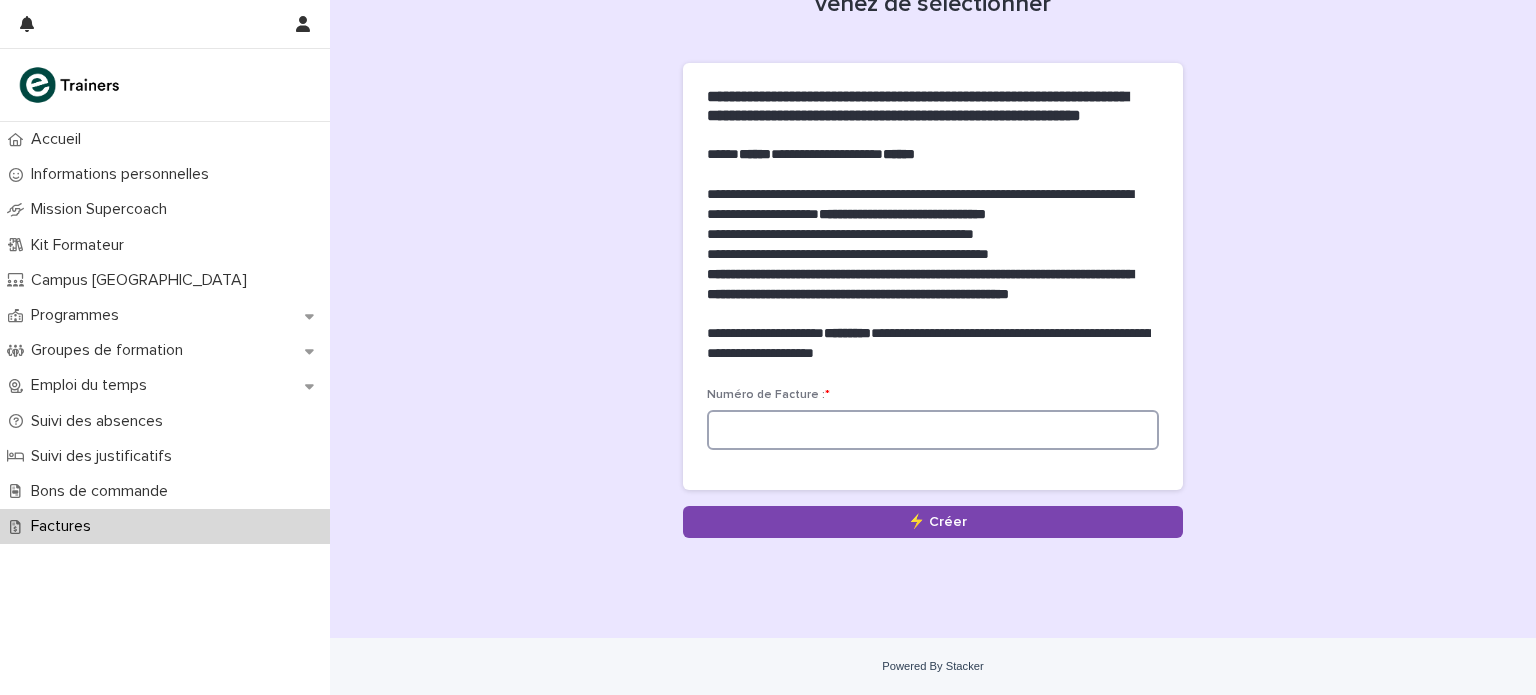 click at bounding box center (933, 430) 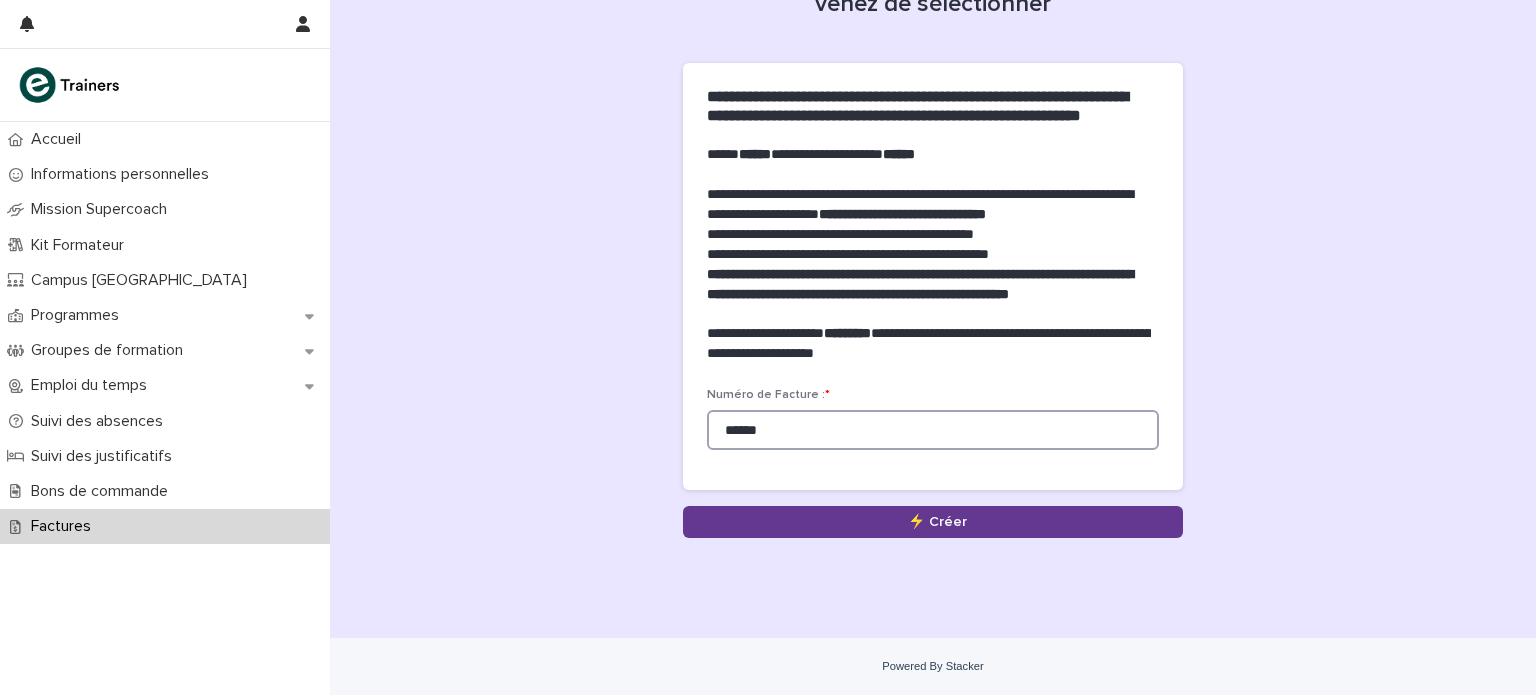 type on "******" 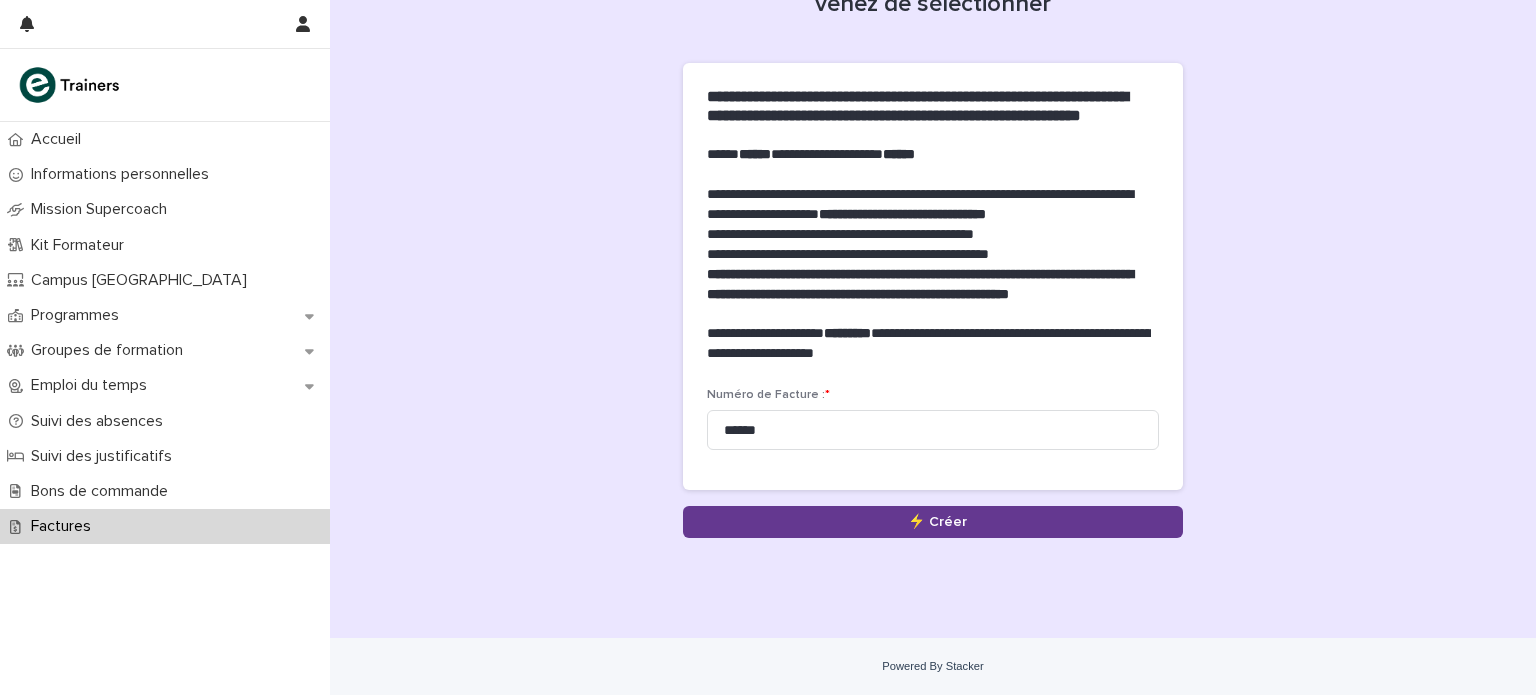 click on "Save" at bounding box center (933, 522) 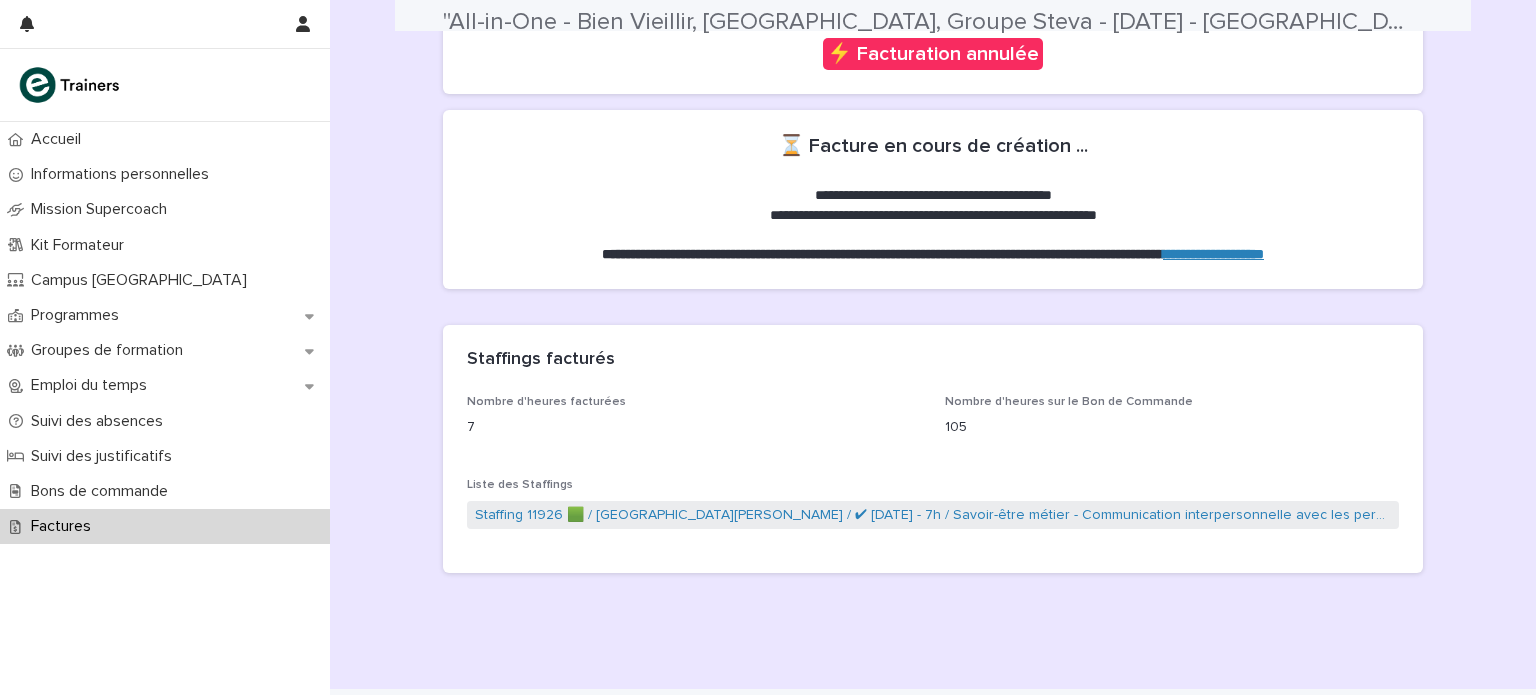 scroll, scrollTop: 288, scrollLeft: 0, axis: vertical 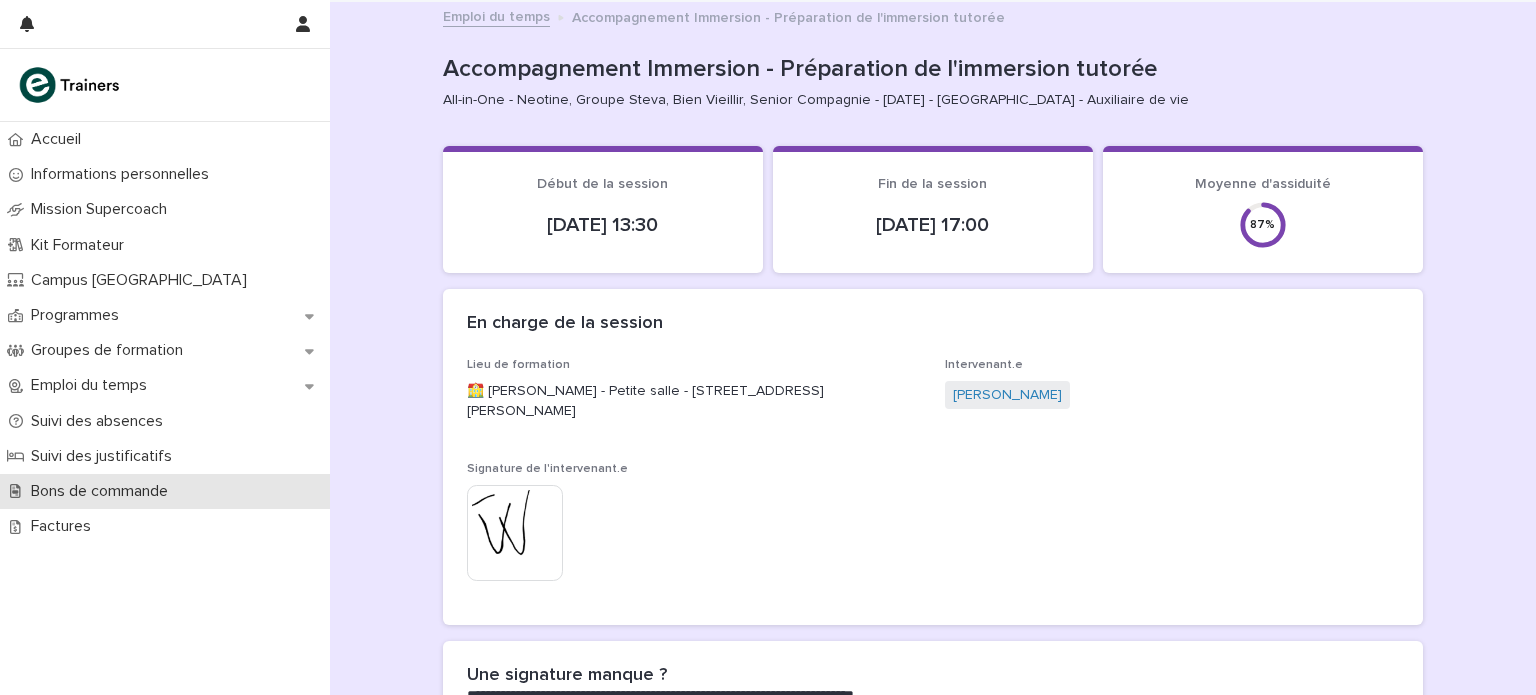 click on "Bons de commande" at bounding box center [103, 491] 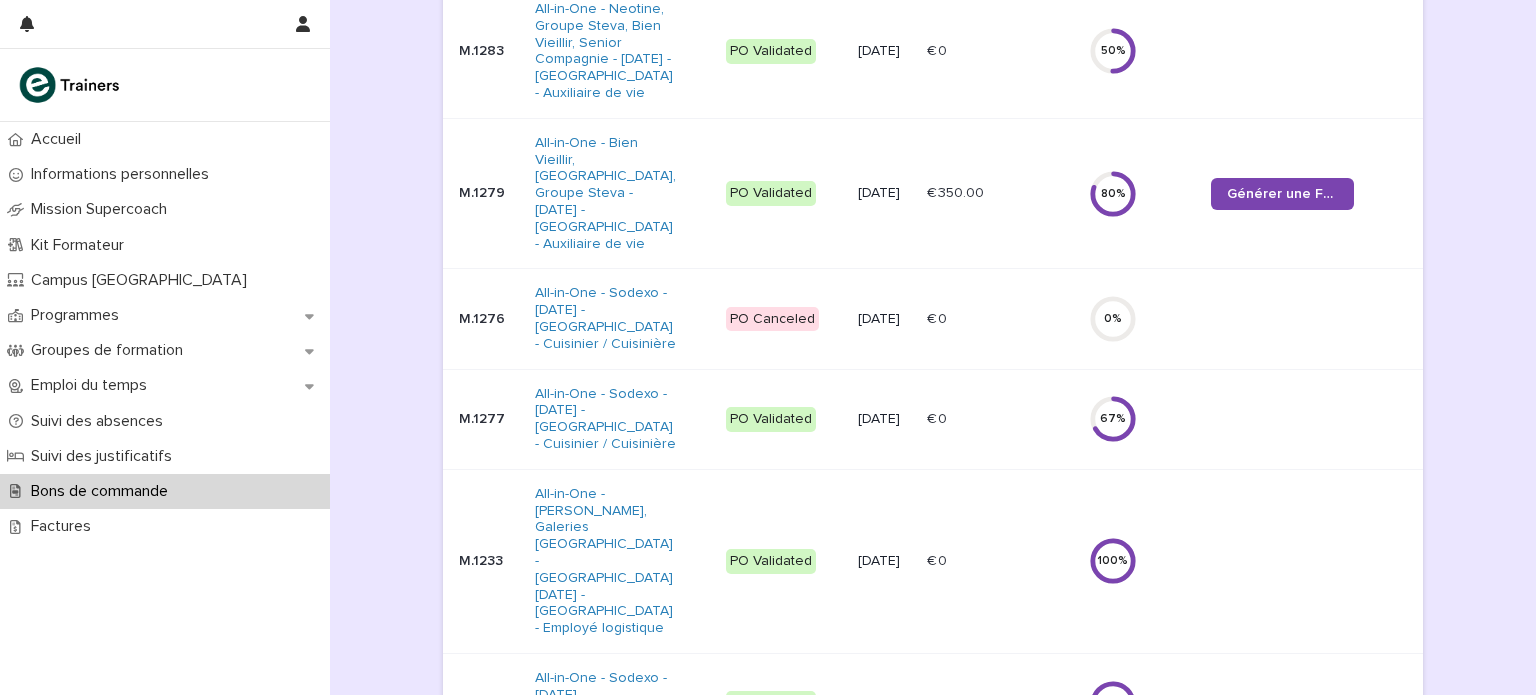 scroll, scrollTop: 1112, scrollLeft: 0, axis: vertical 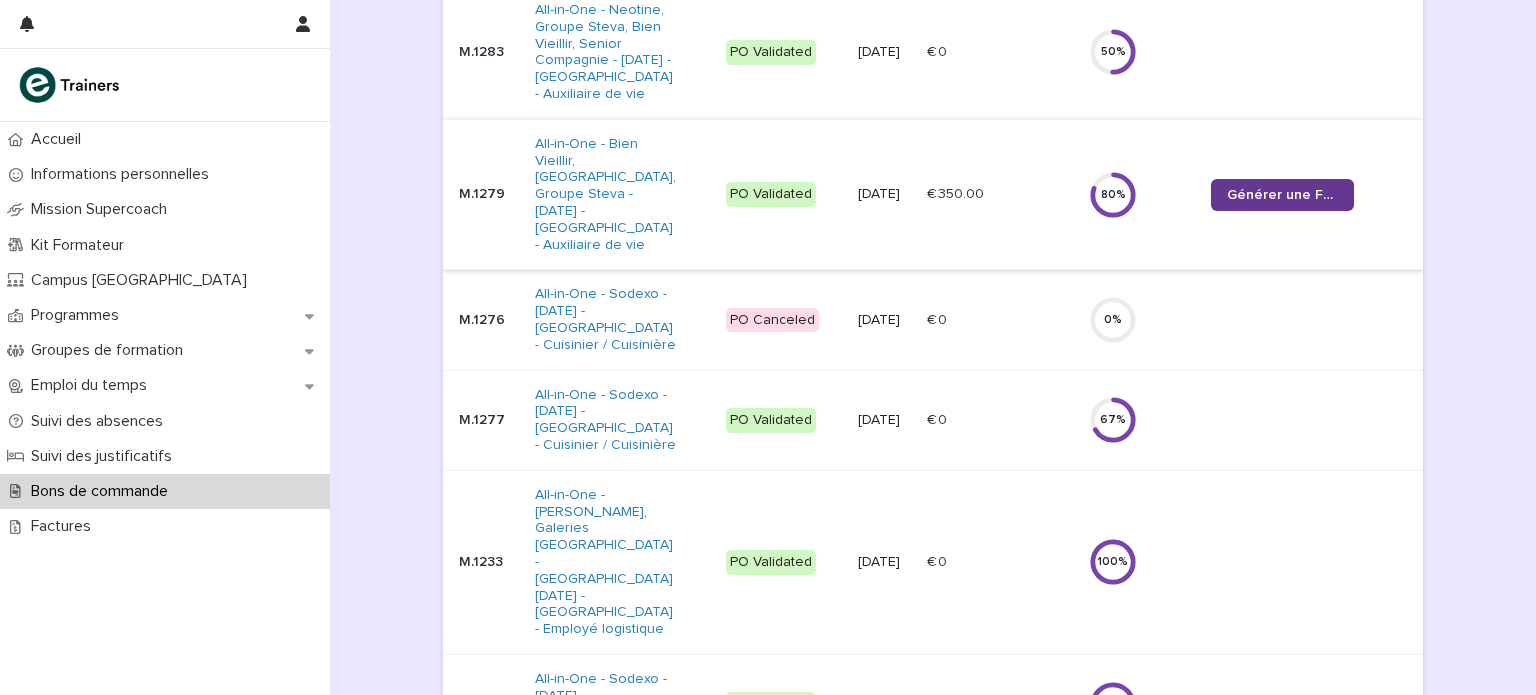 click on "Générer une Facture" at bounding box center [1282, 195] 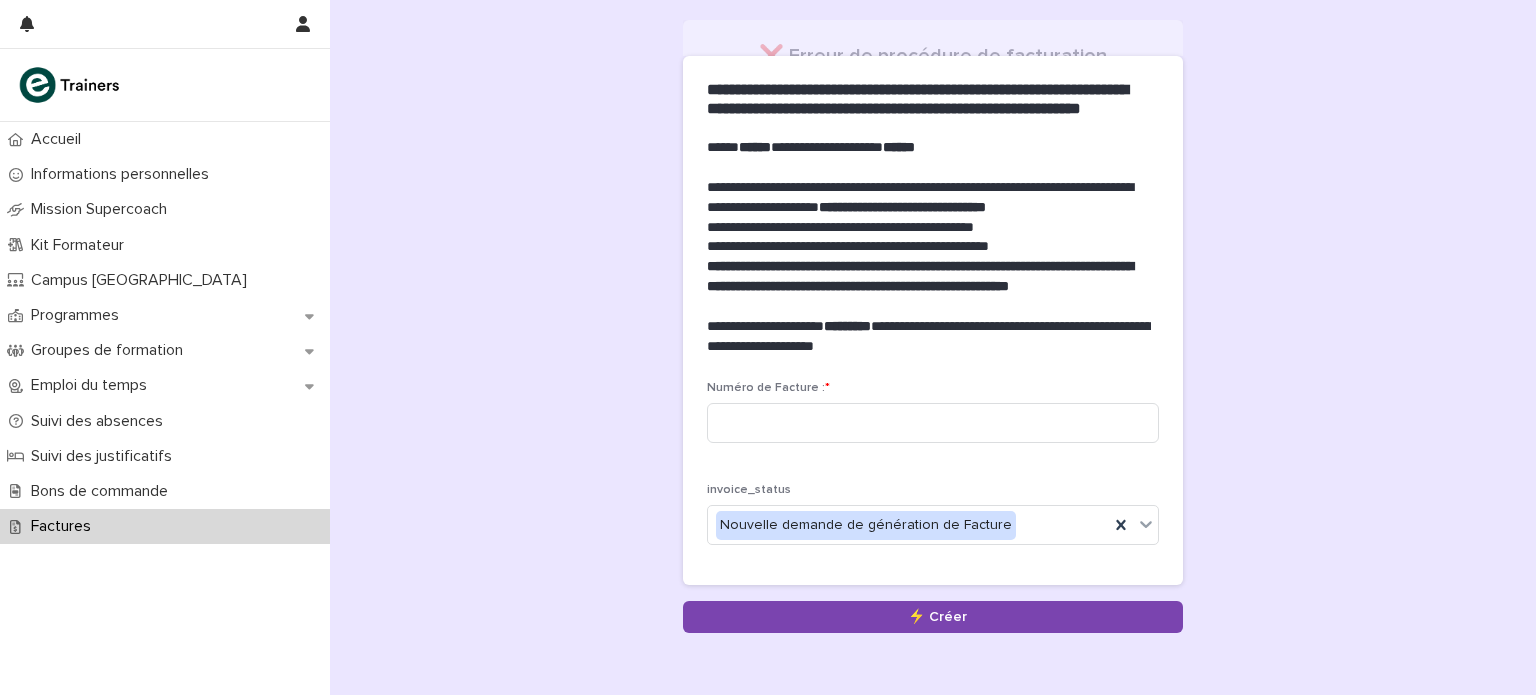 scroll, scrollTop: 148, scrollLeft: 0, axis: vertical 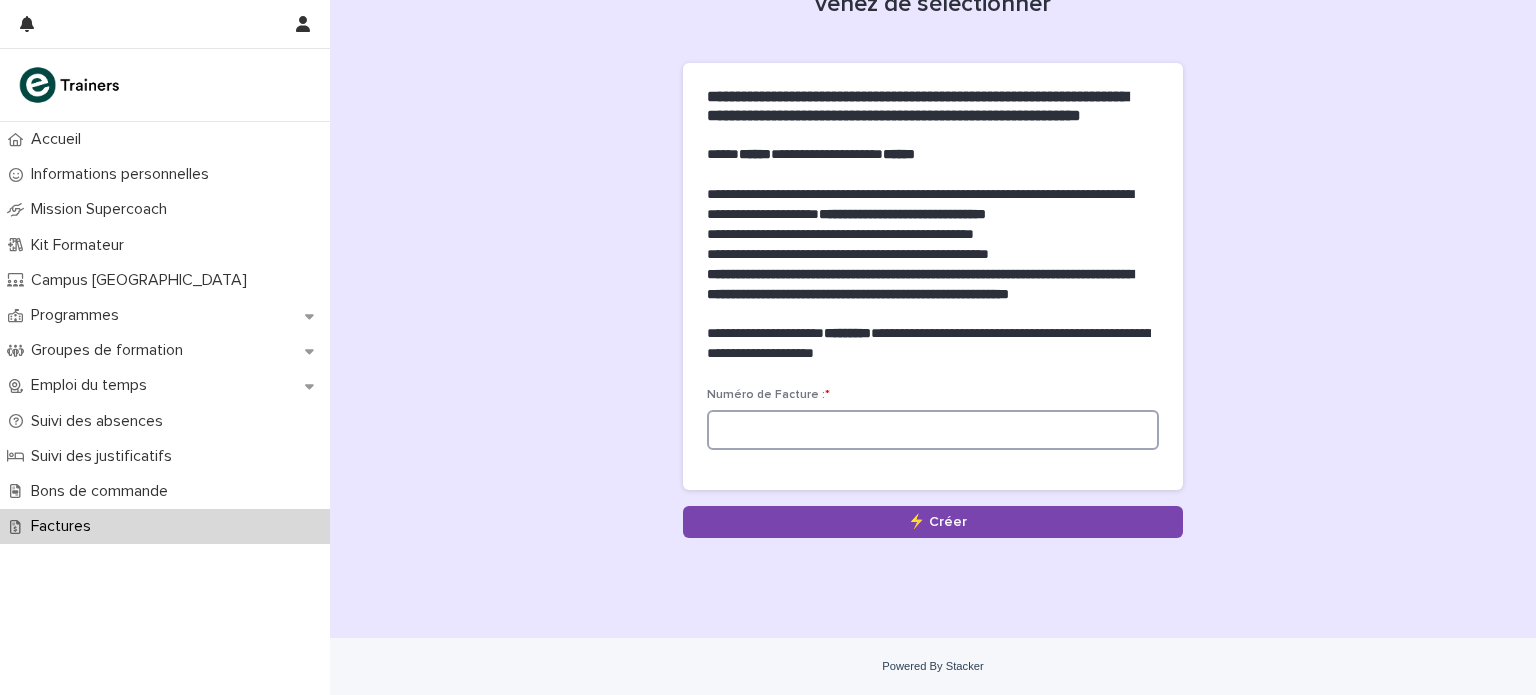 click at bounding box center (933, 430) 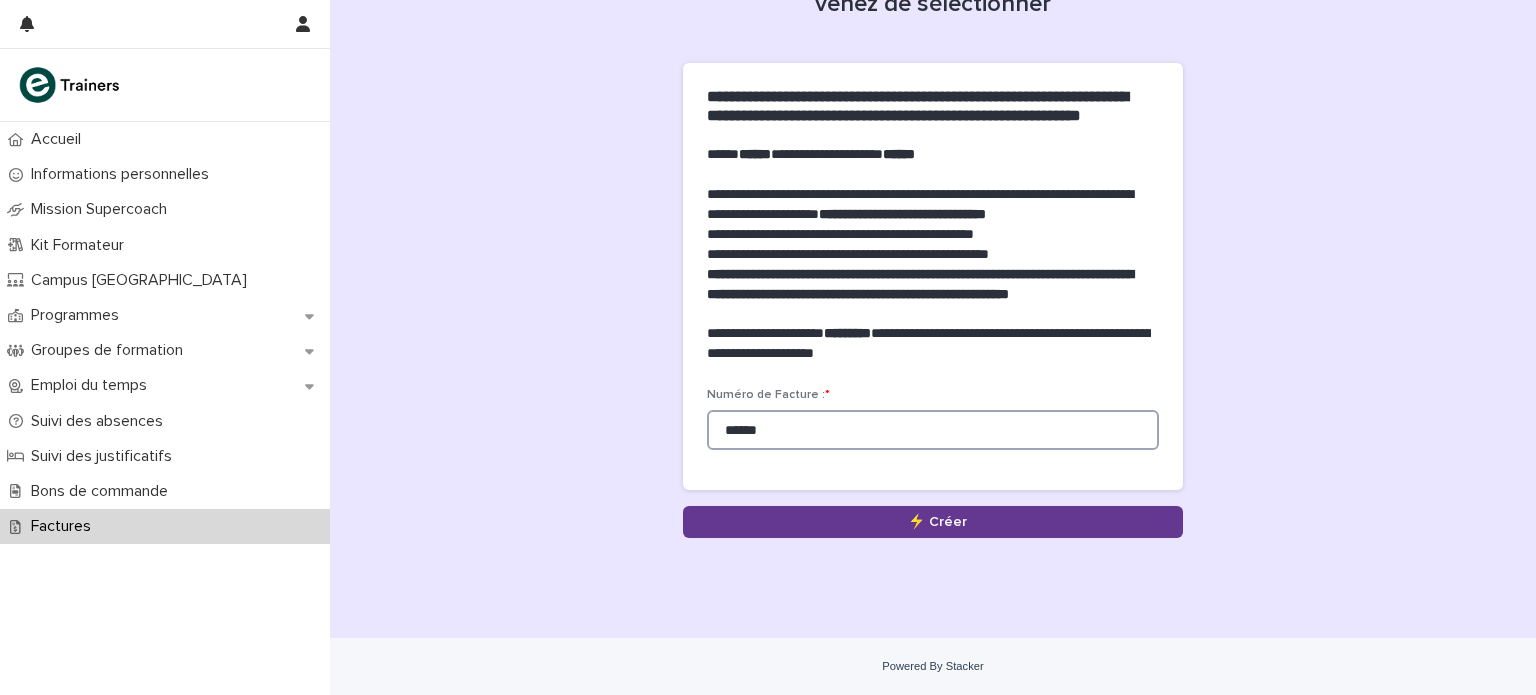 type on "******" 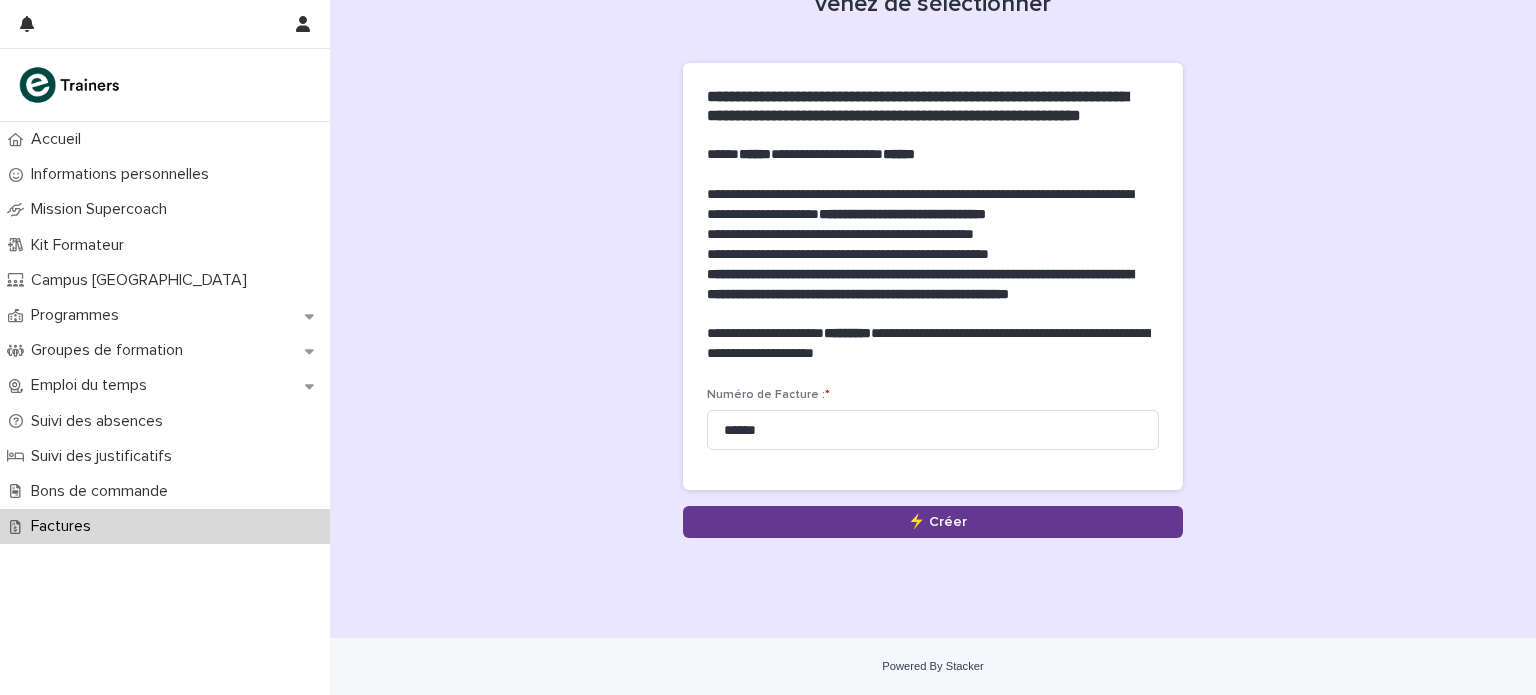 click on "Save" at bounding box center [933, 522] 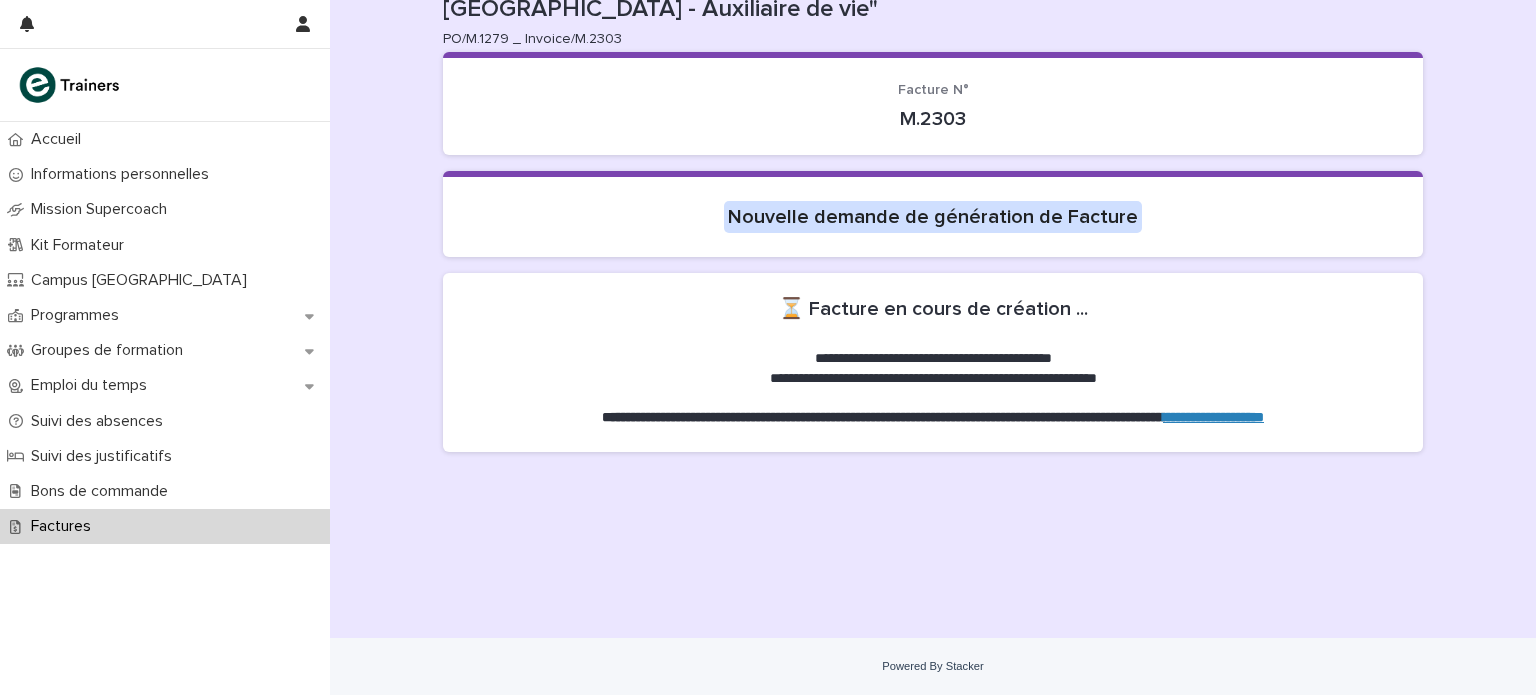 scroll, scrollTop: 0, scrollLeft: 0, axis: both 